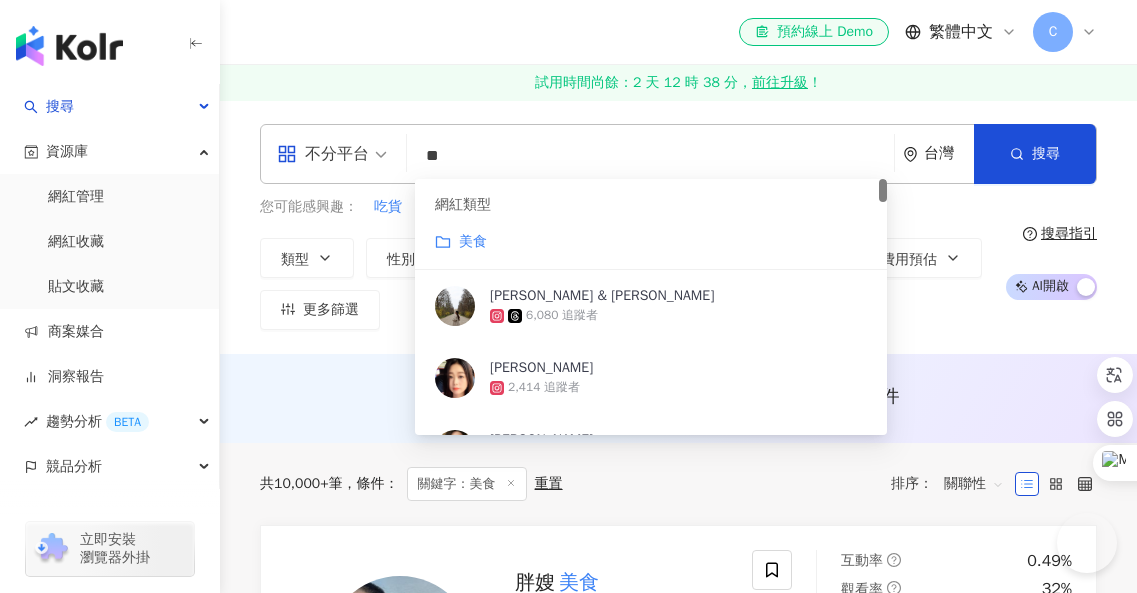 scroll, scrollTop: 0, scrollLeft: 0, axis: both 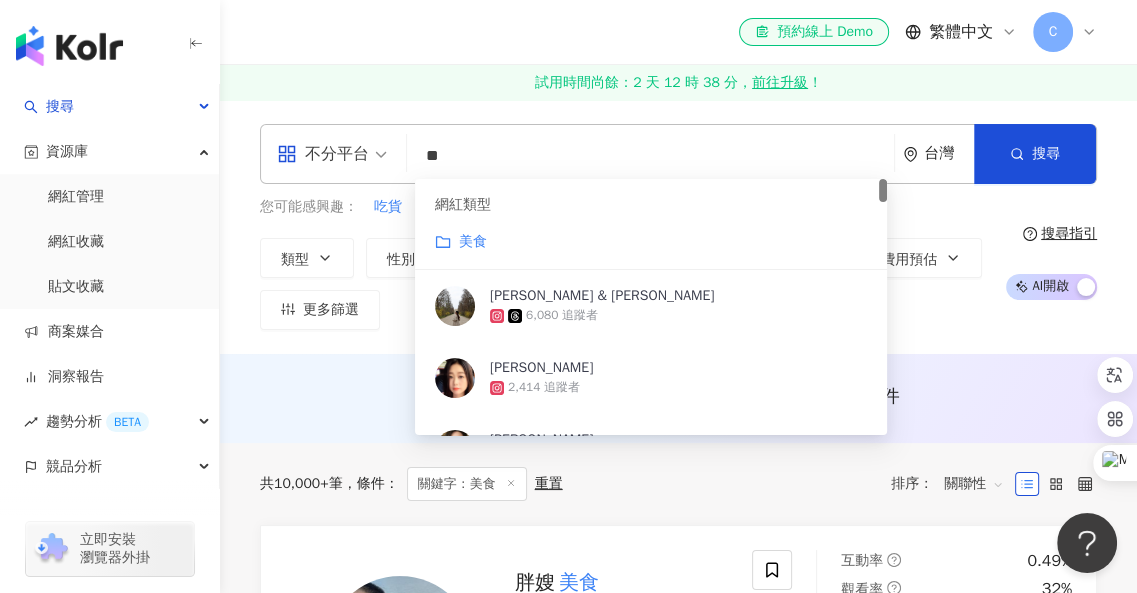 click on "不分平台" at bounding box center [332, 154] 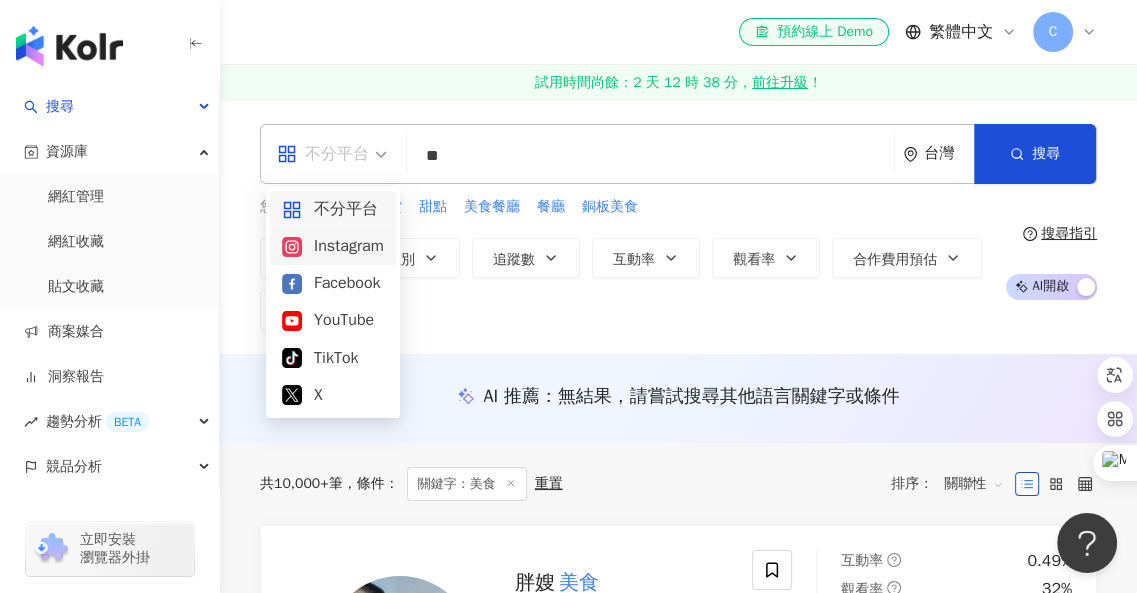 click on "**" at bounding box center (650, 156) 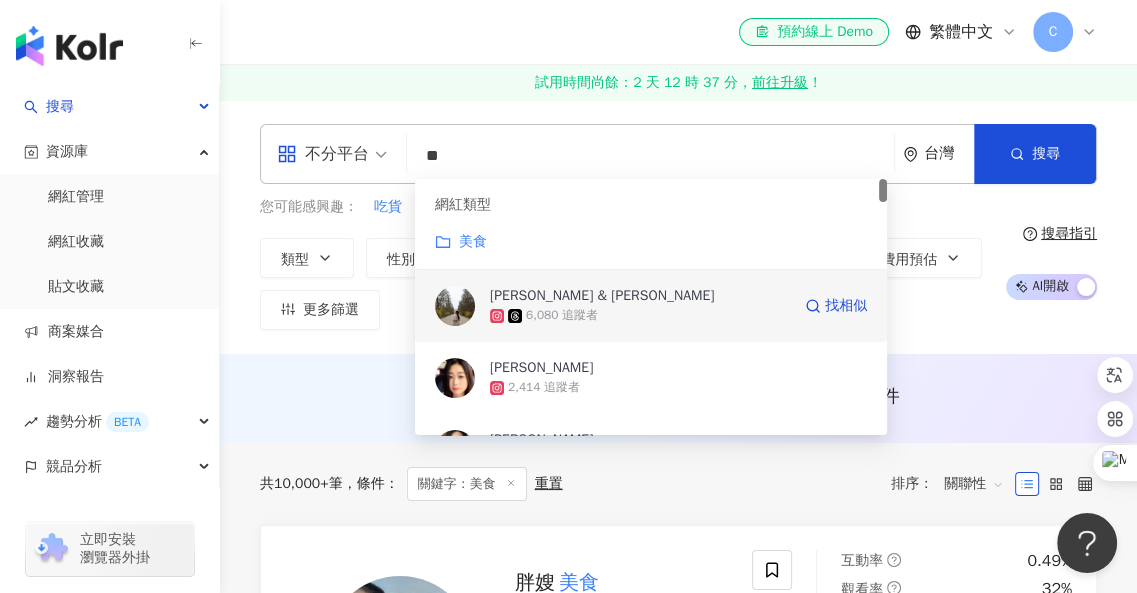 click on "Sam & Enid" at bounding box center (602, 296) 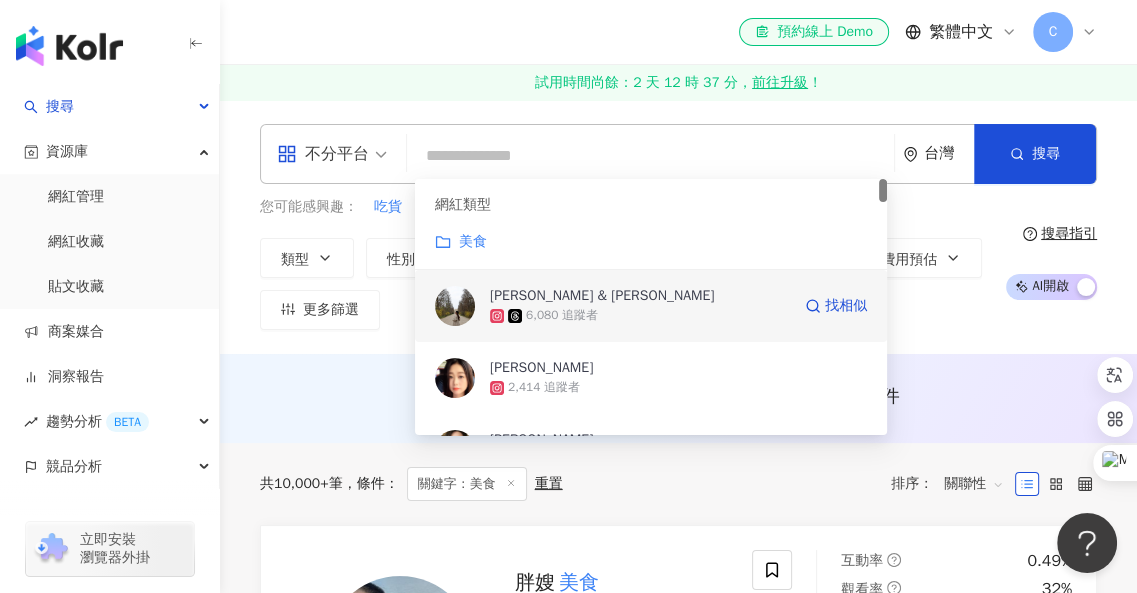 type 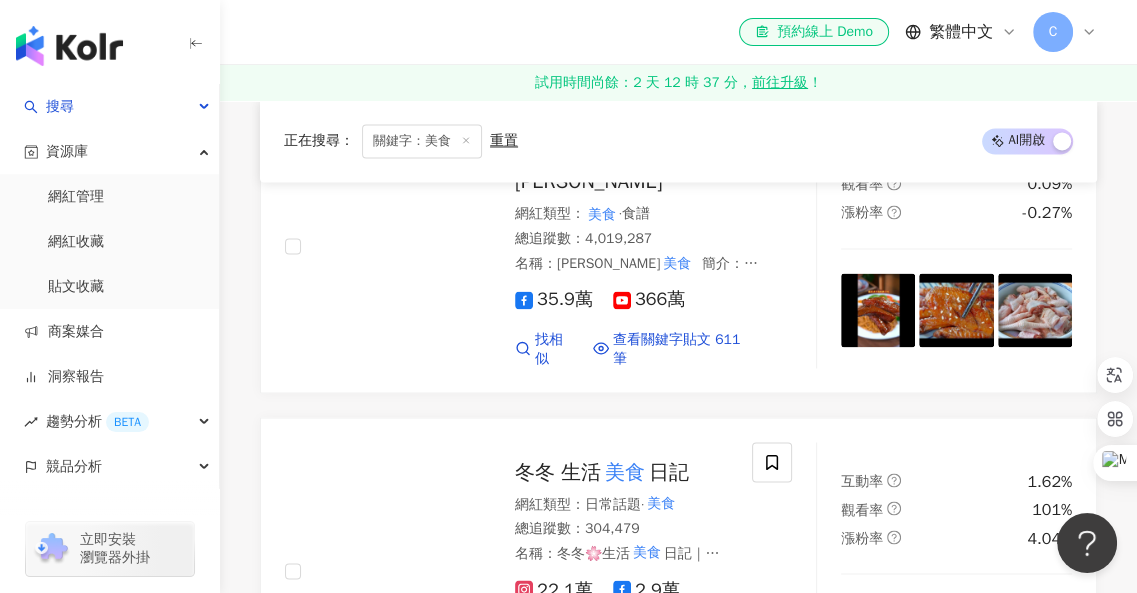 scroll, scrollTop: 2700, scrollLeft: 0, axis: vertical 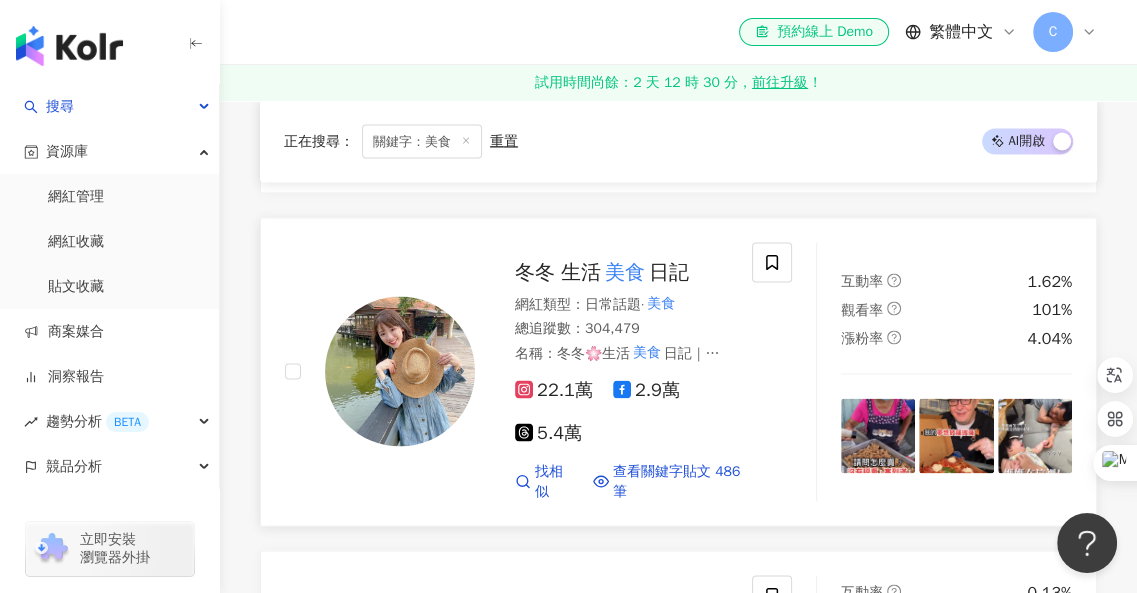 click at bounding box center [400, 371] 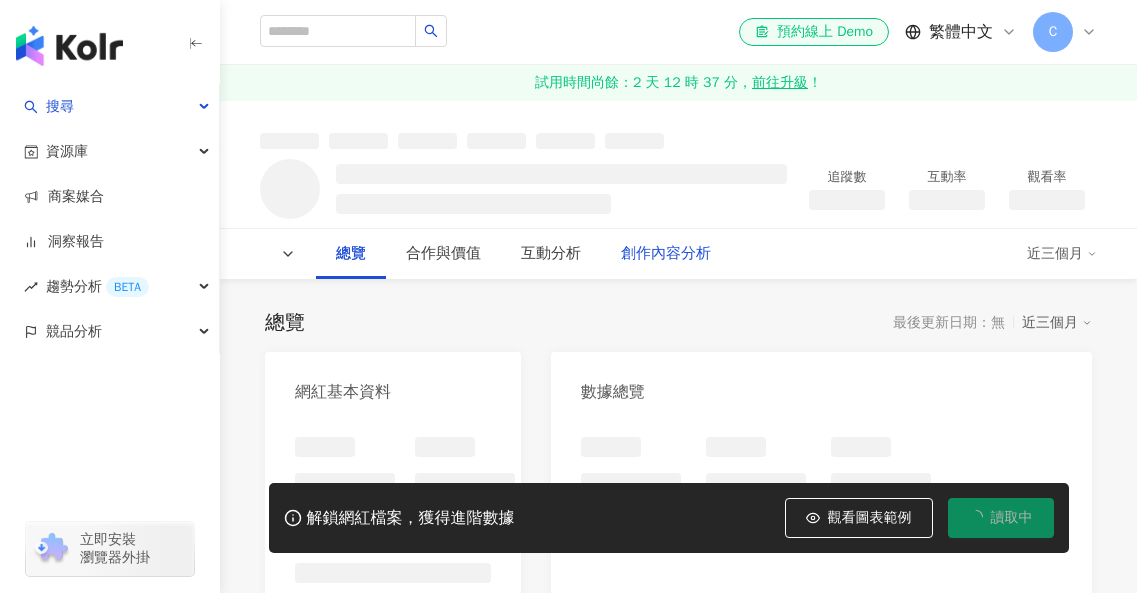 scroll, scrollTop: 0, scrollLeft: 0, axis: both 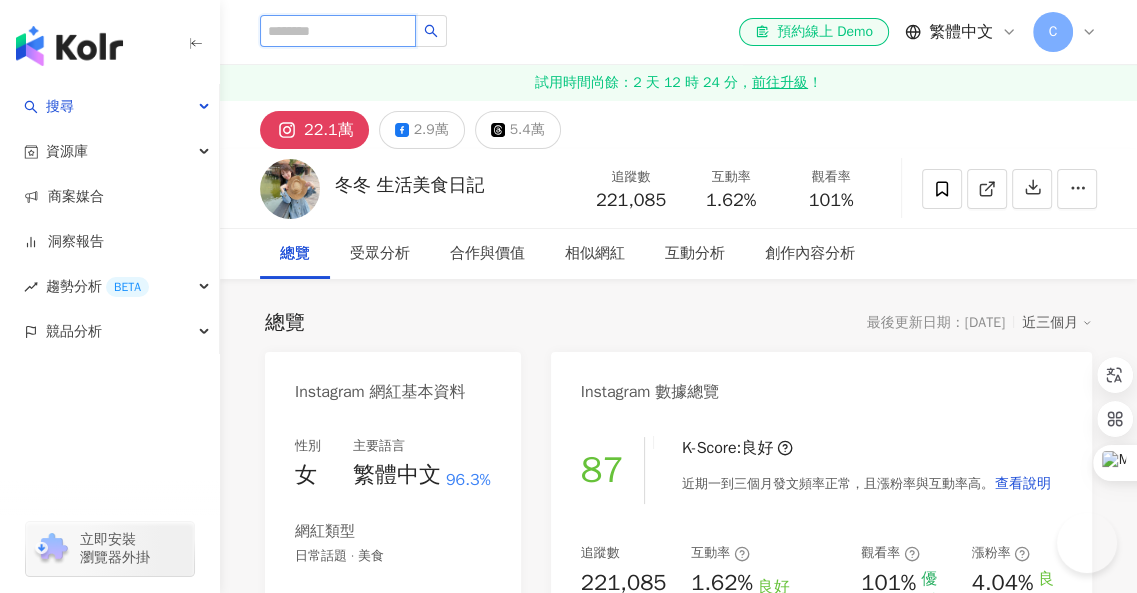 click at bounding box center (338, 31) 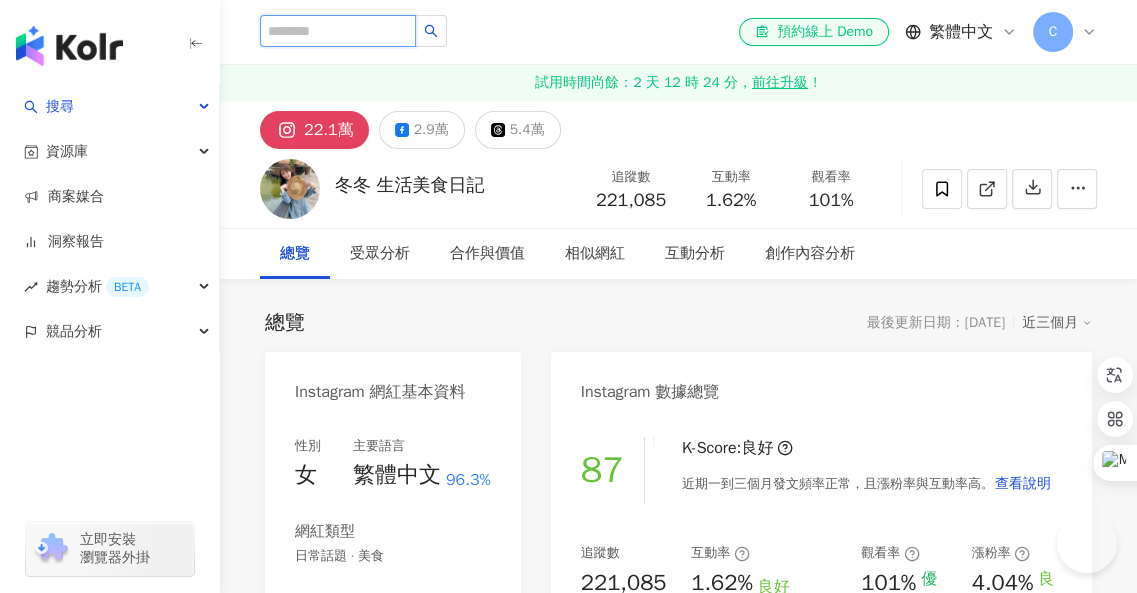 paste on "******" 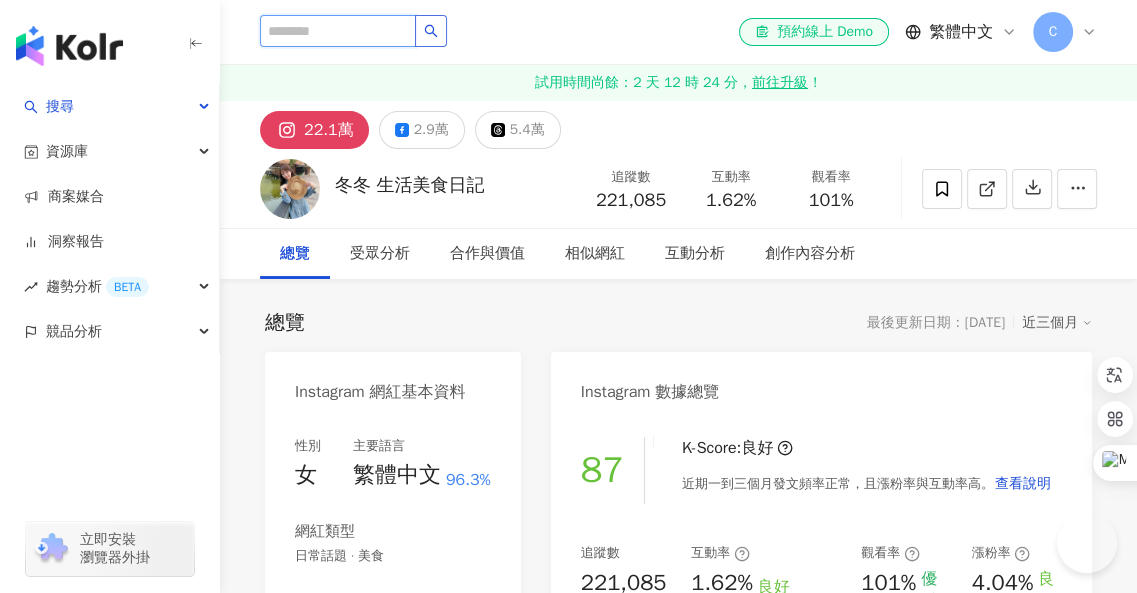 type on "******" 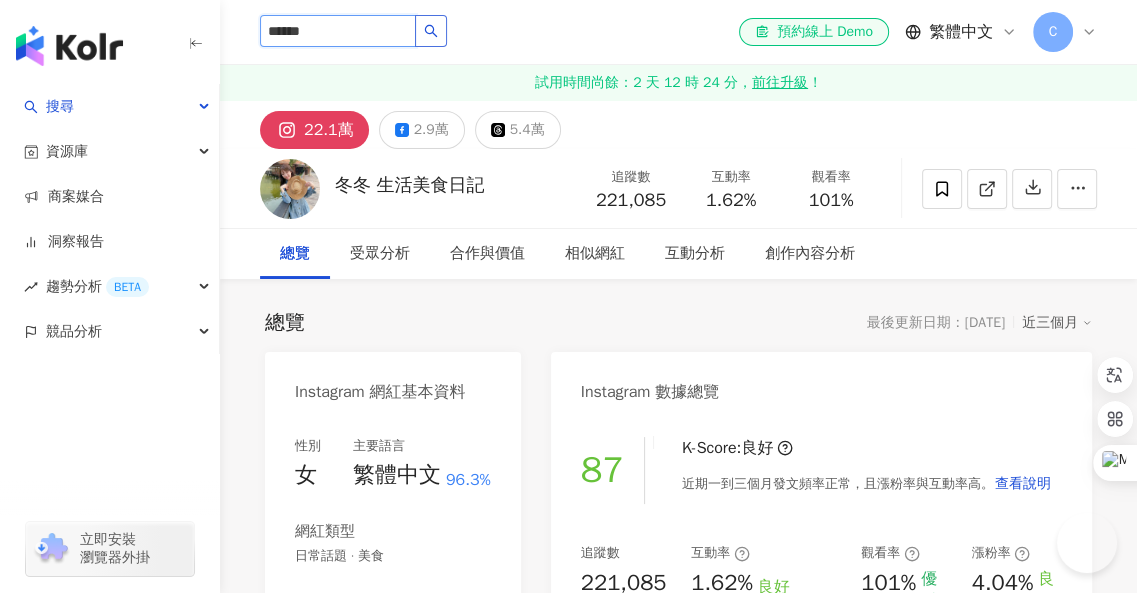 click 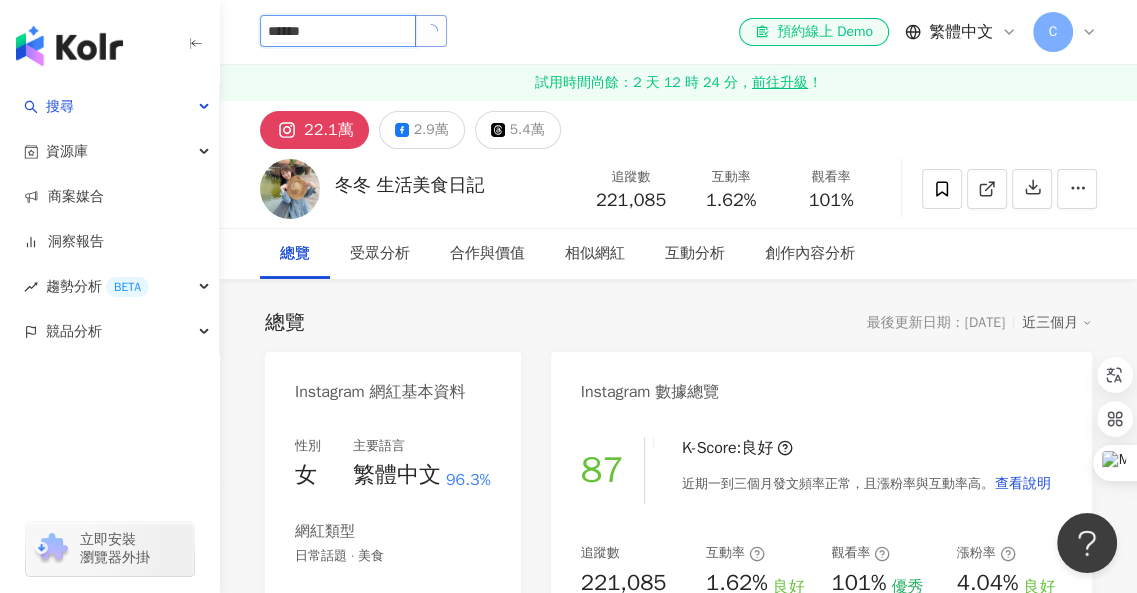 scroll, scrollTop: 0, scrollLeft: 0, axis: both 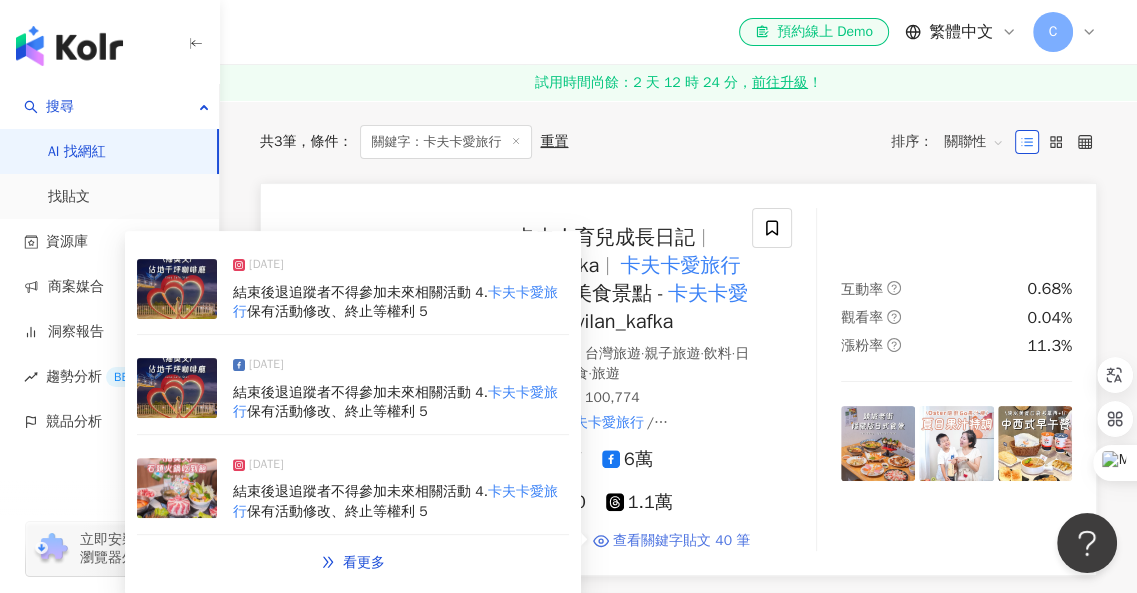 click on "查看關鍵字貼文 40 筆" at bounding box center [681, 541] 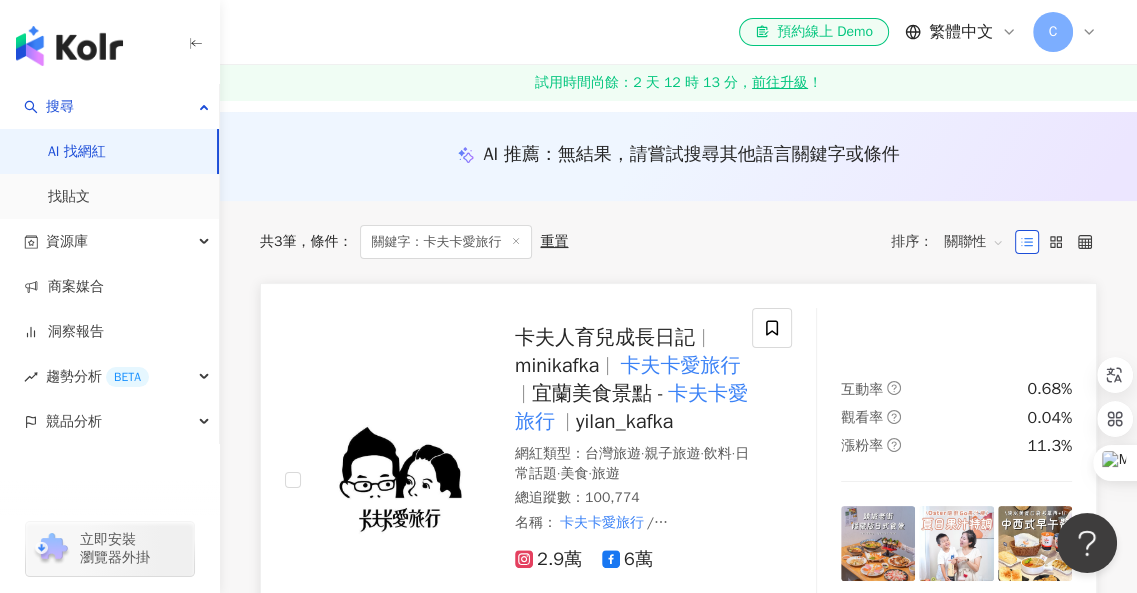 scroll, scrollTop: 400, scrollLeft: 0, axis: vertical 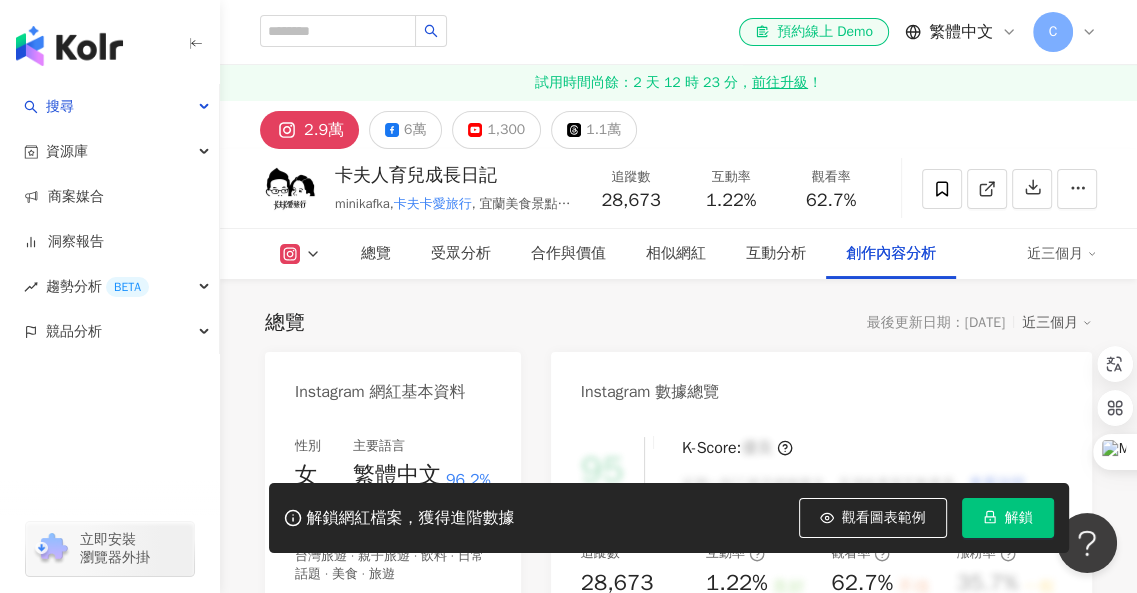 click on "解鎖" at bounding box center (1008, 518) 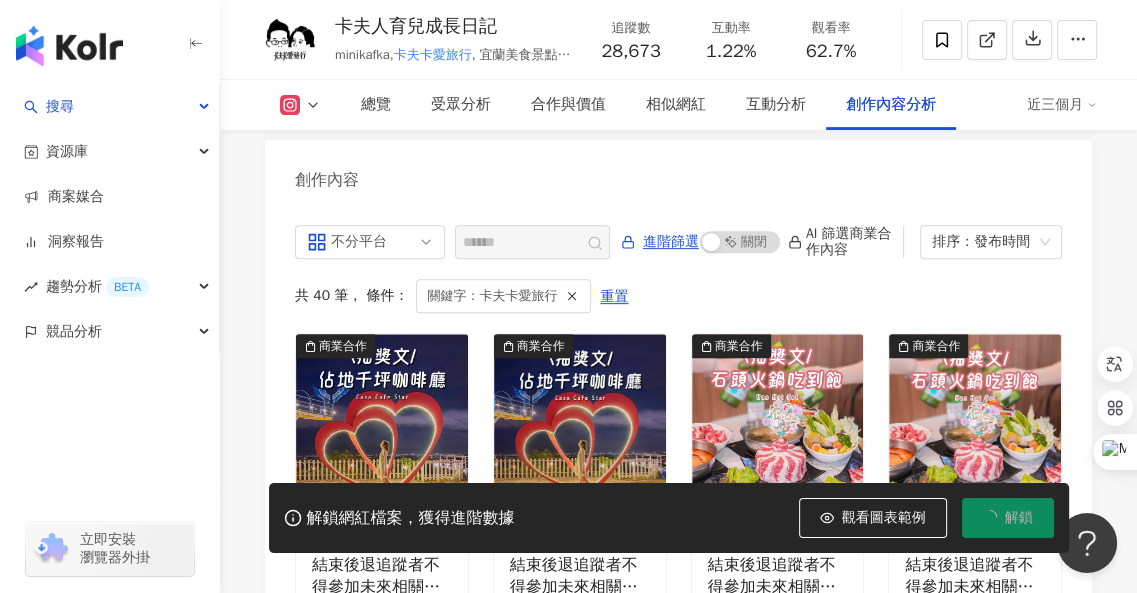 click on "解鎖" at bounding box center (1019, 518) 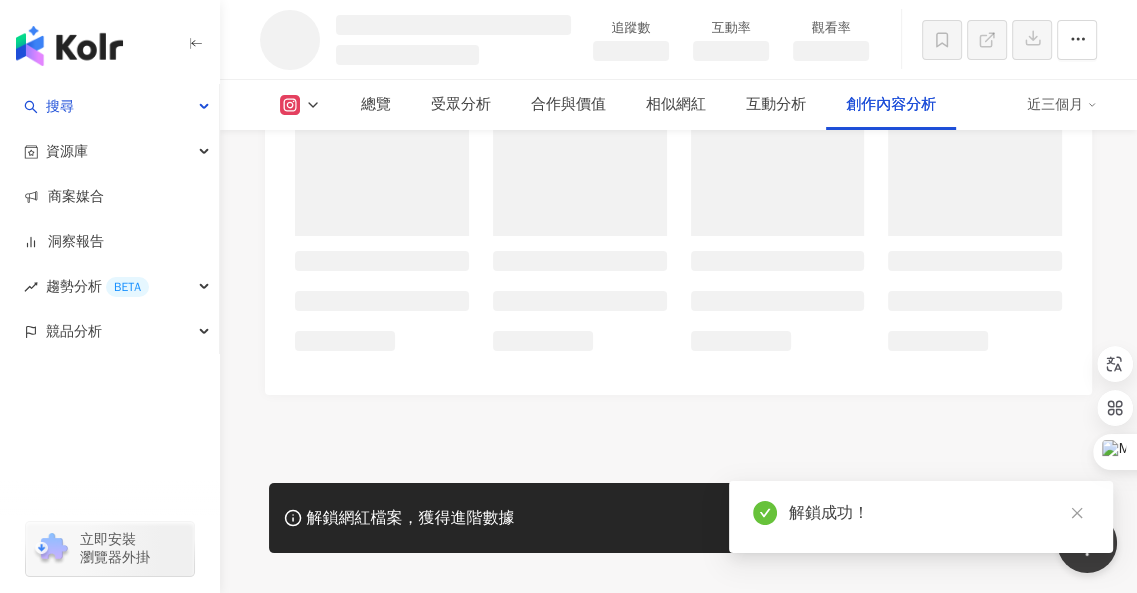 scroll, scrollTop: 5626, scrollLeft: 0, axis: vertical 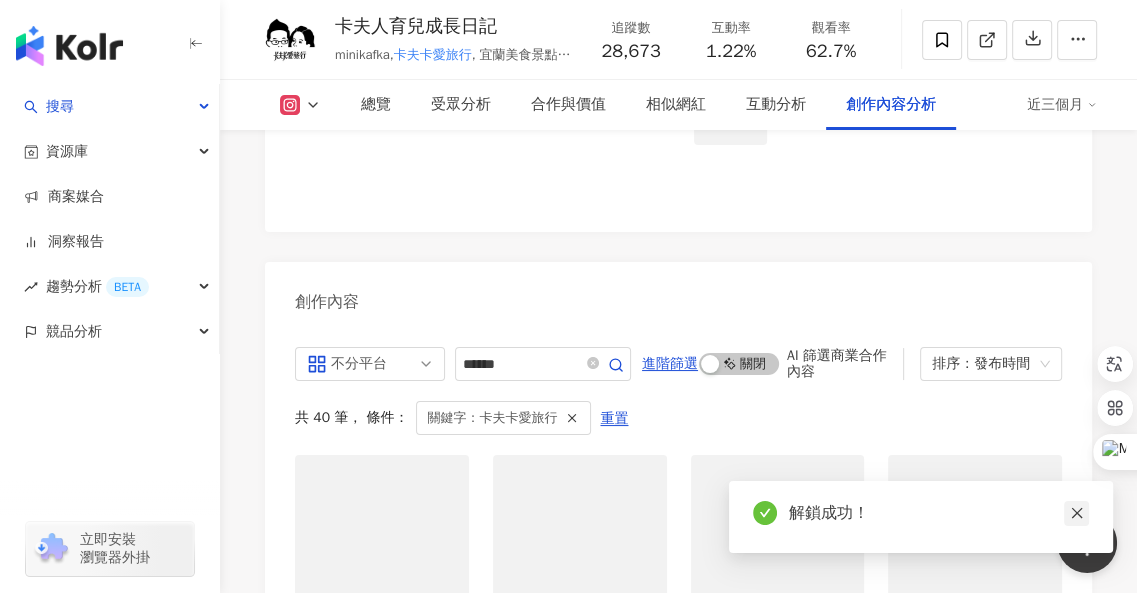 click 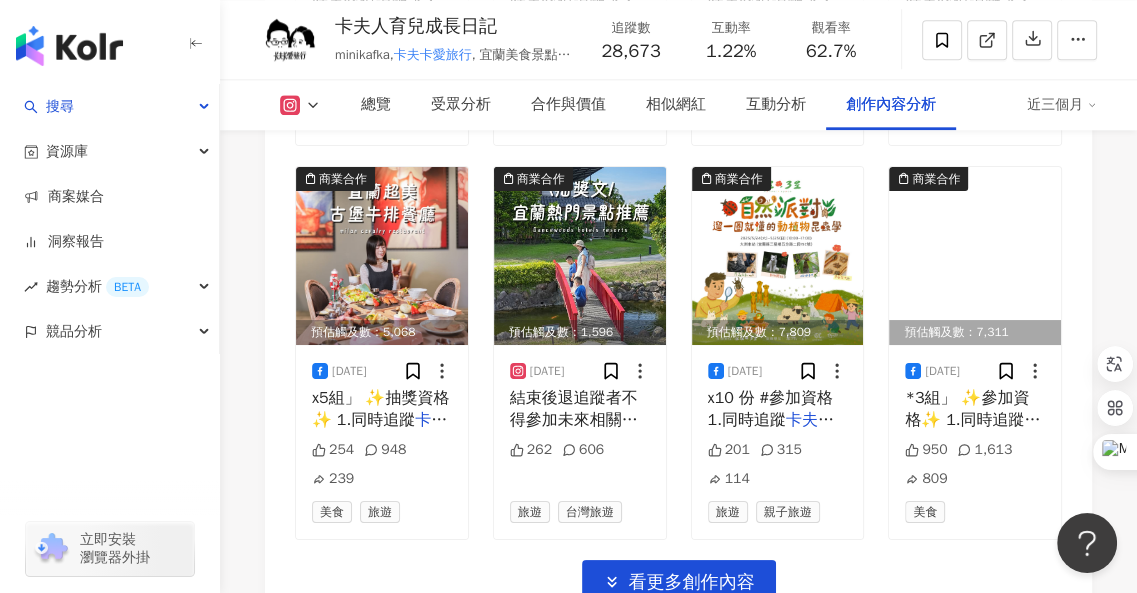 scroll, scrollTop: 5827, scrollLeft: 0, axis: vertical 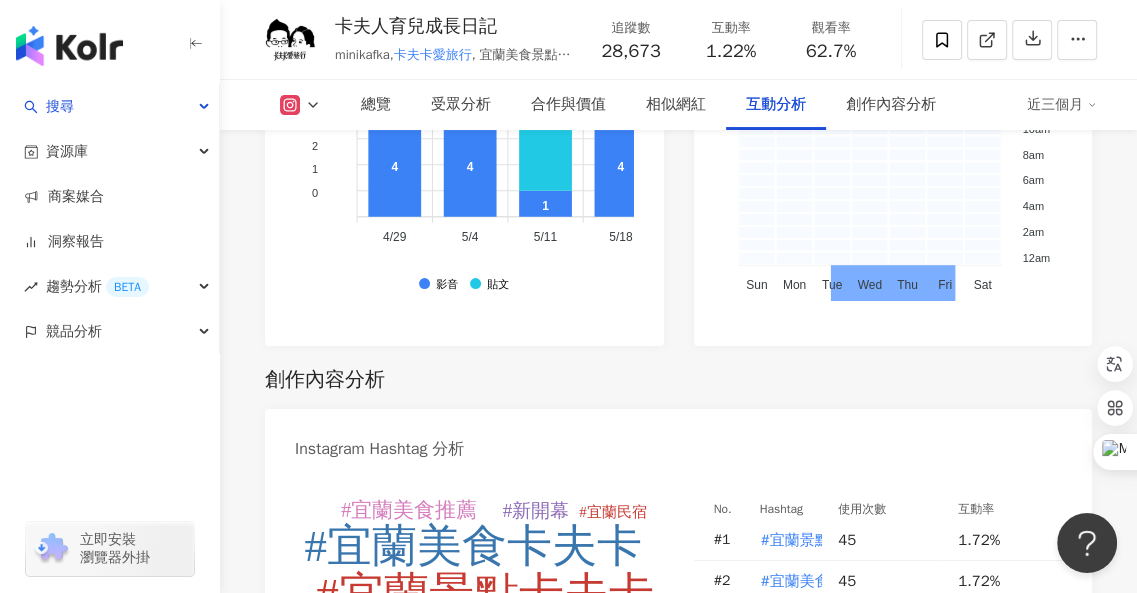 click on "互動分析" at bounding box center [776, 105] 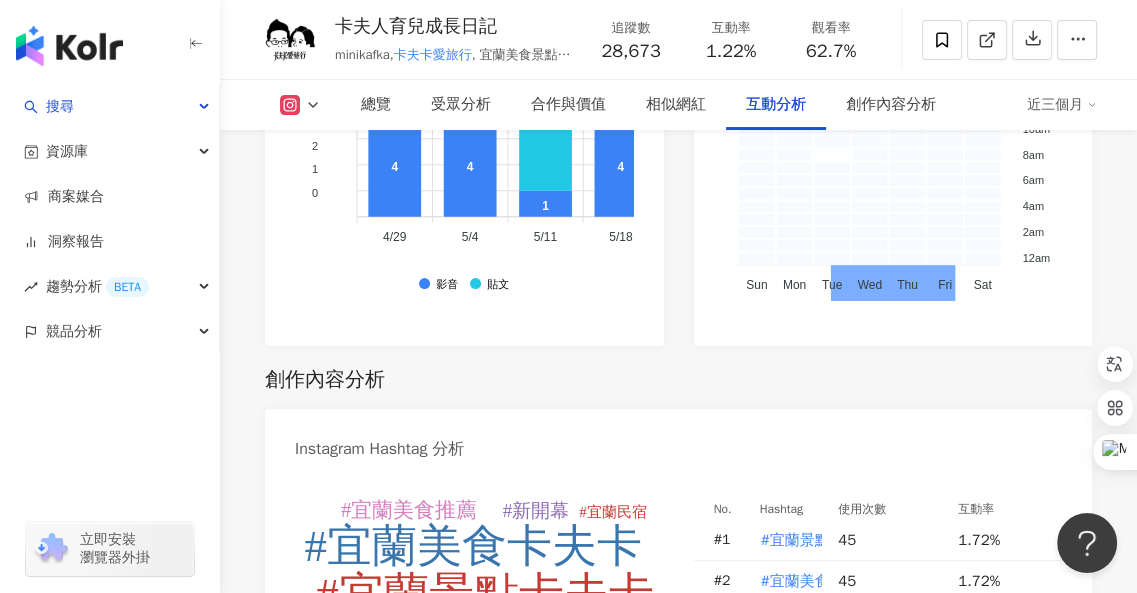 scroll, scrollTop: 5427, scrollLeft: 0, axis: vertical 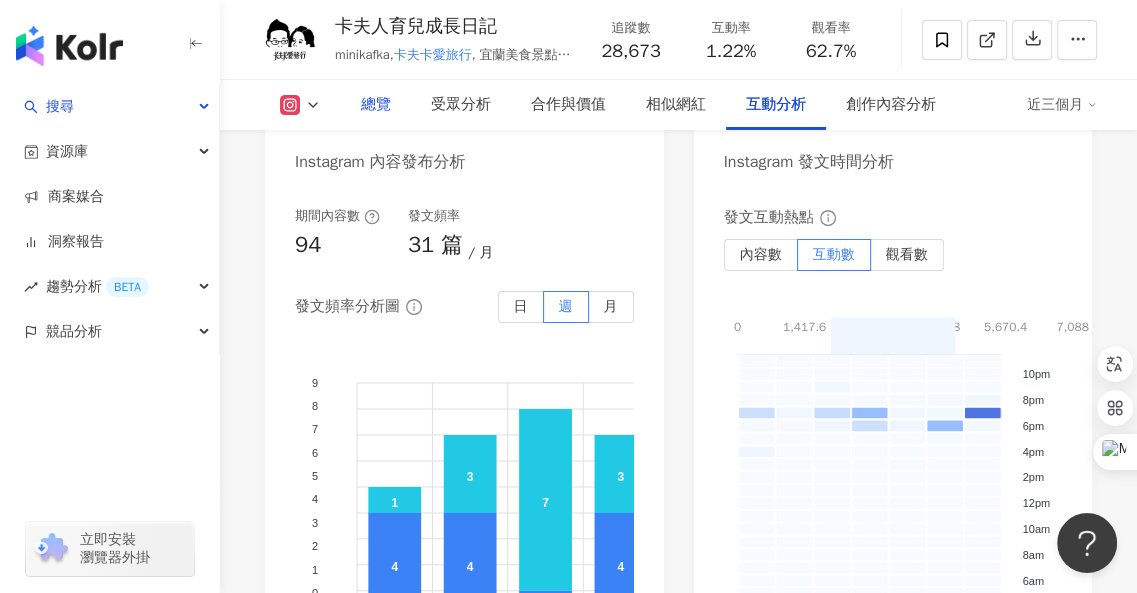 click on "總覽" at bounding box center [376, 105] 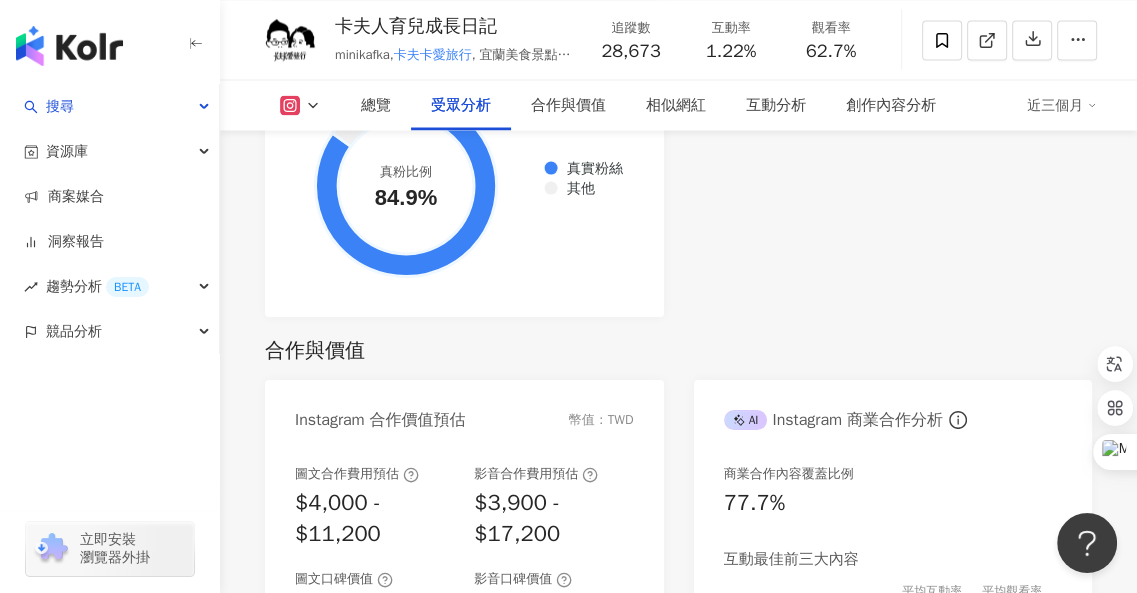 scroll, scrollTop: 2858, scrollLeft: 0, axis: vertical 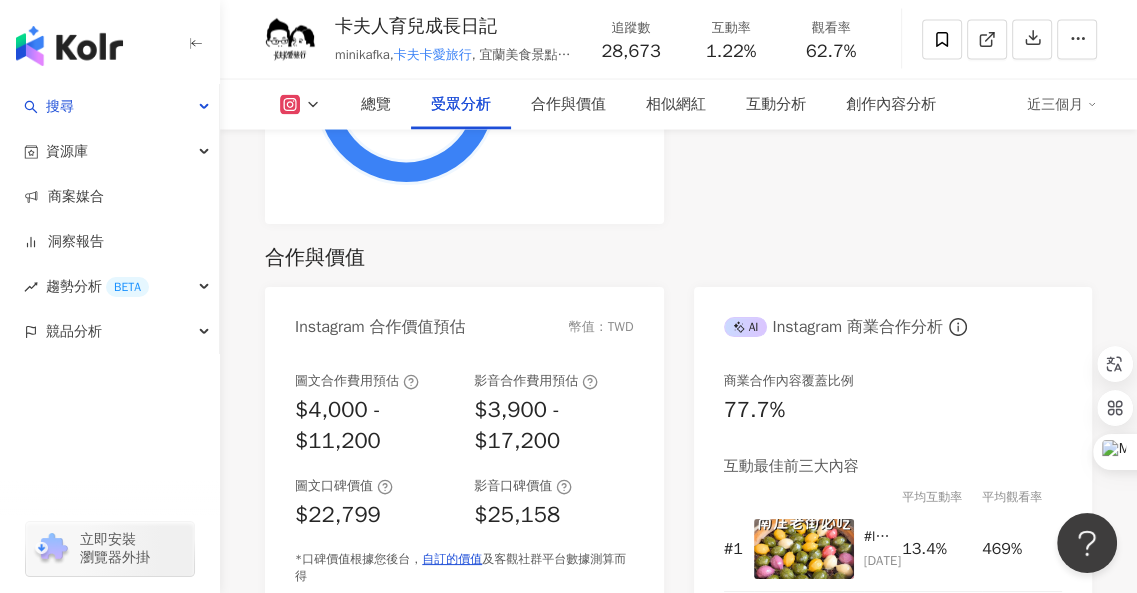 click on "合作與價值 Instagram 合作價值預估 幣值：TWD 圖文合作費用預估   $4,000 - $11,200 影音合作費用預估   $3,900 - $17,200 圖文口碑價值   $22,799 影音口碑價值   $25,158 *口碑價值根據您後台， 自訂的價值 及客觀社群平台數據測算而得 提及品牌 Emma Sleep Taiwan|Emma床墊  1 煙波大飯店Lakeshore Hotel 1 yunestatehotel 1 locknlock_taiwan 2 dancewoods_hotels_resorts 1 xinto_coffee_roaster 1 jiaosi.evergreen 1 AI Instagram 商業合作分析 商業合作內容覆蓋比例   77.7% 互動最佳前三大內容 平均互動率 平均觀看率 # 1 2025/7/11 18:52 13.4% 469% # 2 2025/5/24 19:06 9.57% 317% # 3 2025/6/25 19:01 7.6% 0%" at bounding box center [678, 546] 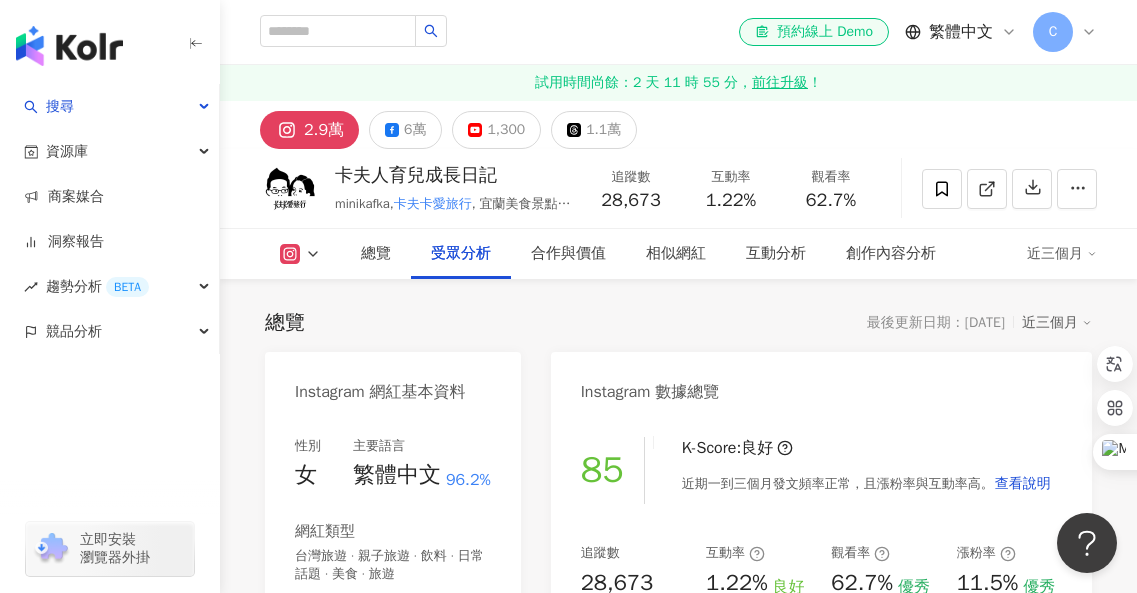 scroll, scrollTop: 2858, scrollLeft: 0, axis: vertical 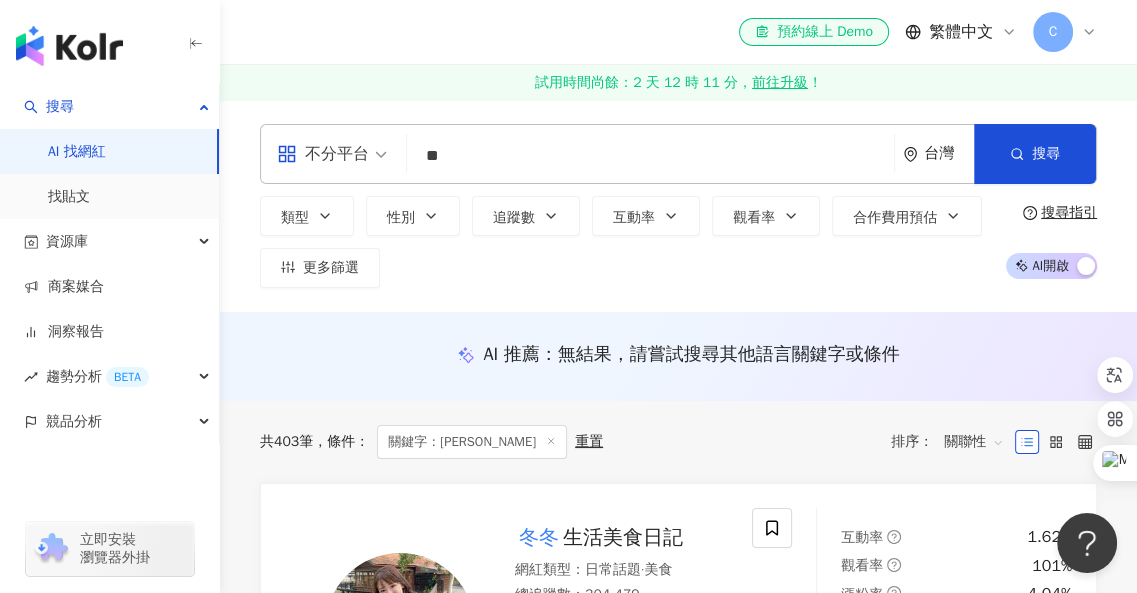 type on "*" 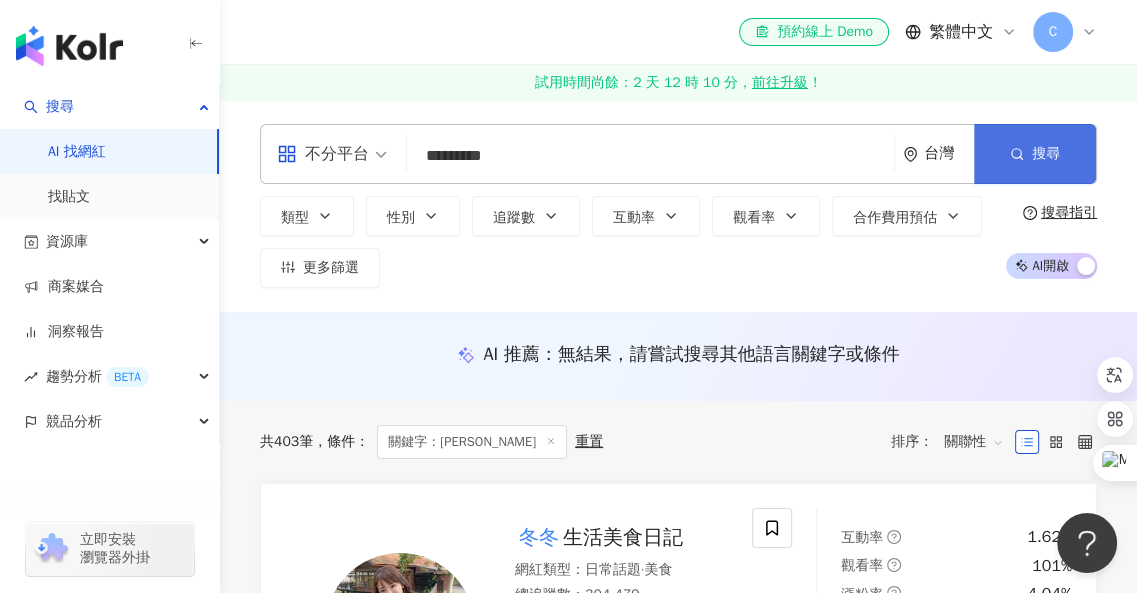 type on "*********" 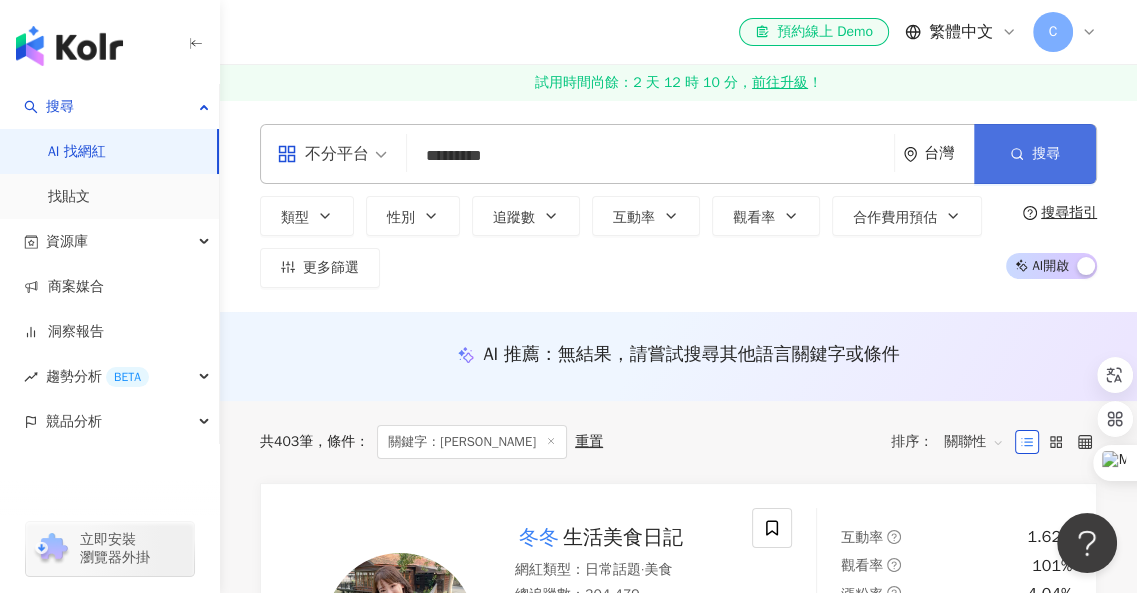 click on "搜尋" at bounding box center [1035, 154] 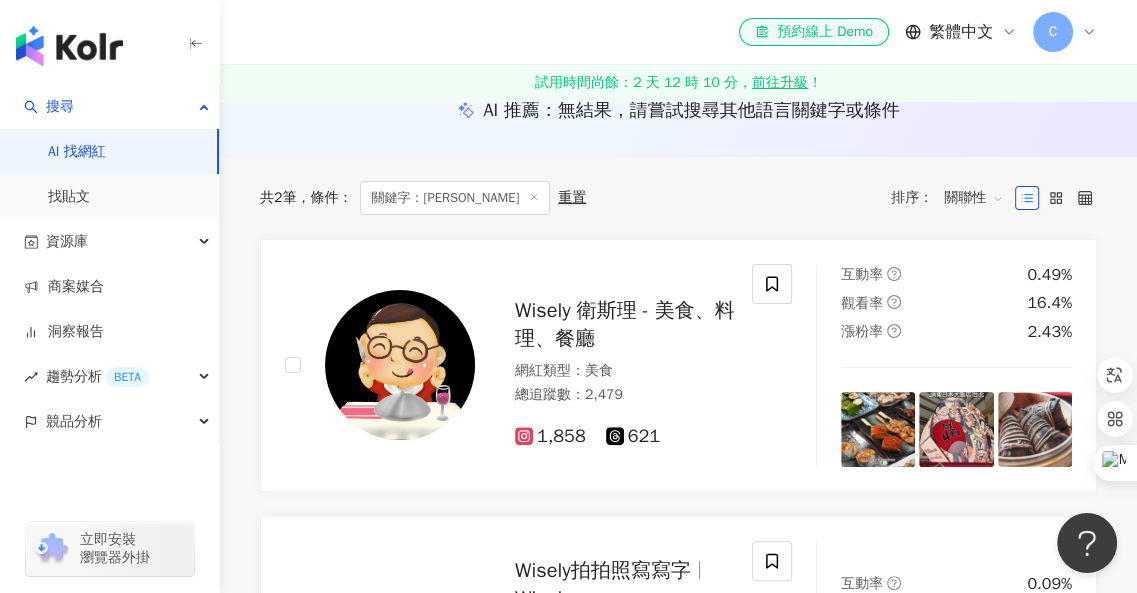 scroll, scrollTop: 300, scrollLeft: 0, axis: vertical 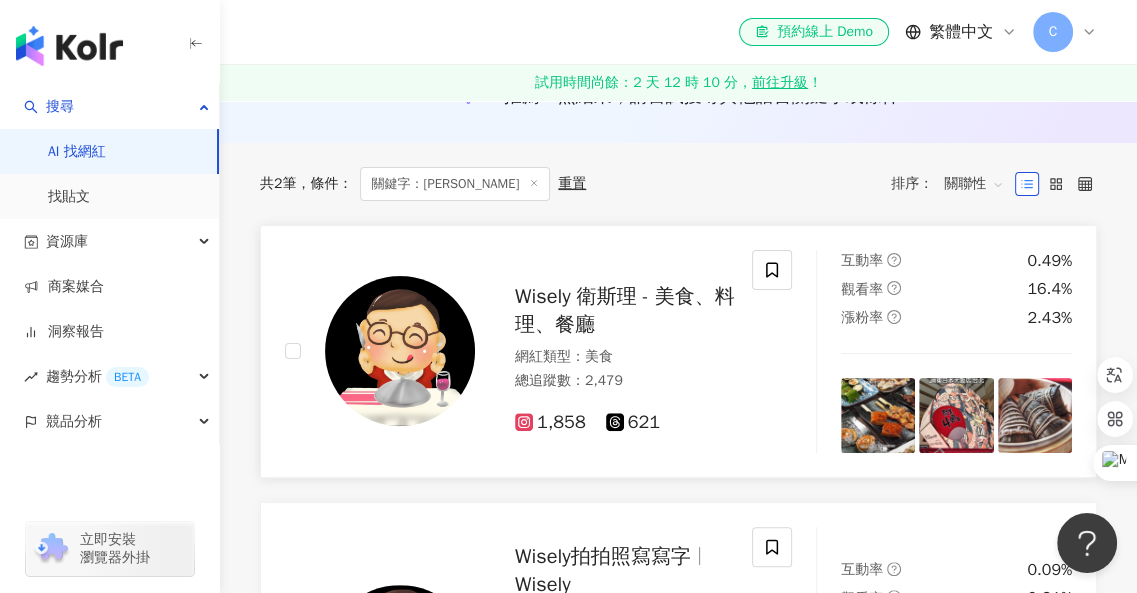 click on "Wisely 衛斯理 - 美食、料理、餐廳" at bounding box center [625, 310] 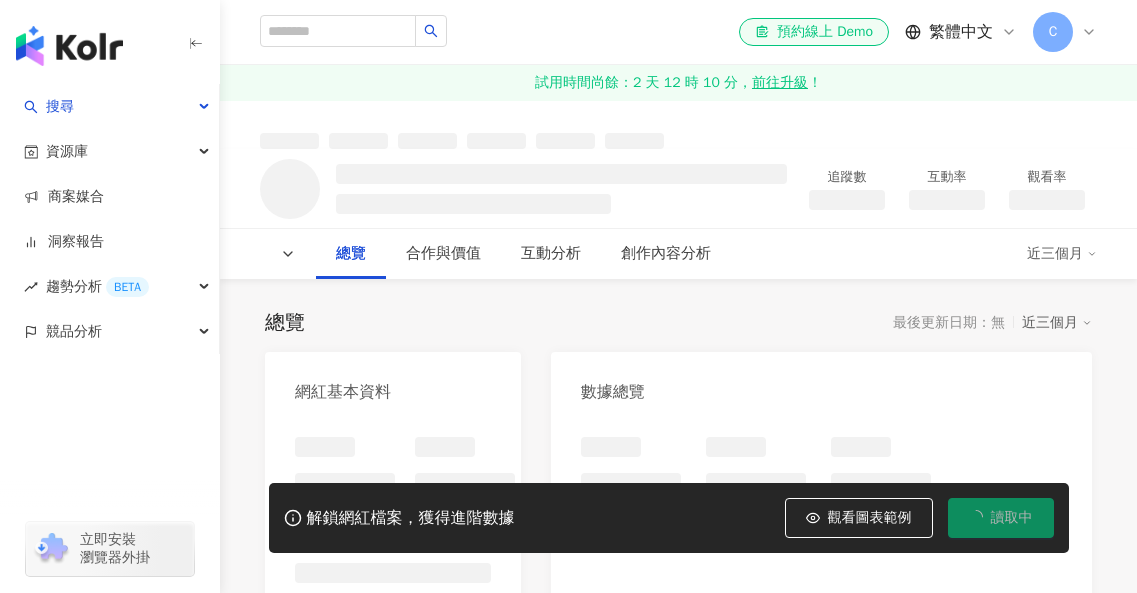 scroll, scrollTop: 0, scrollLeft: 0, axis: both 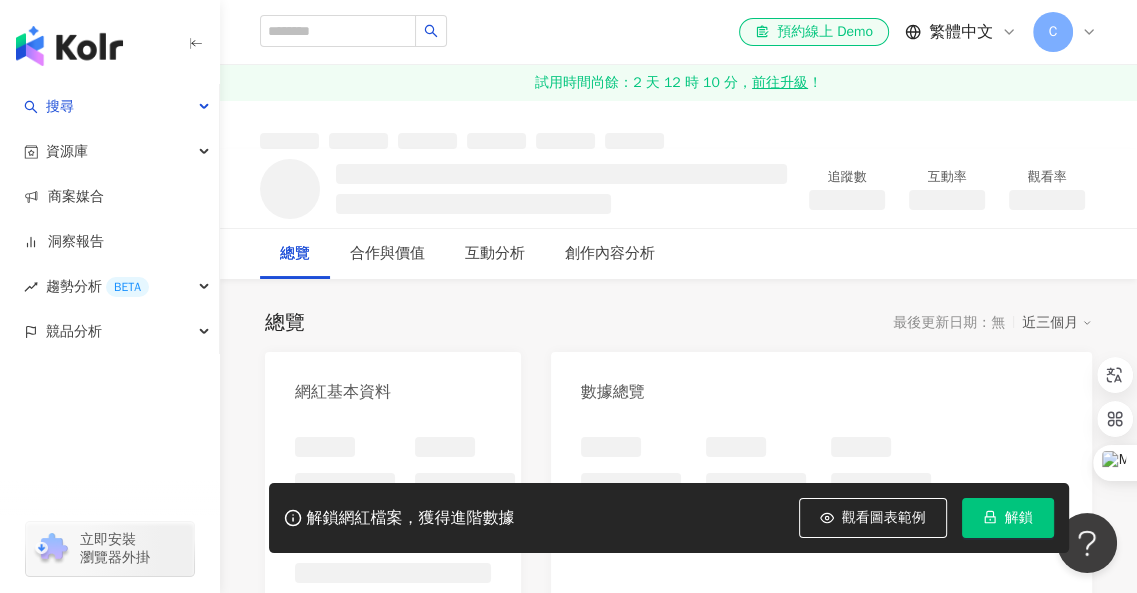 click on "解鎖" at bounding box center (1019, 518) 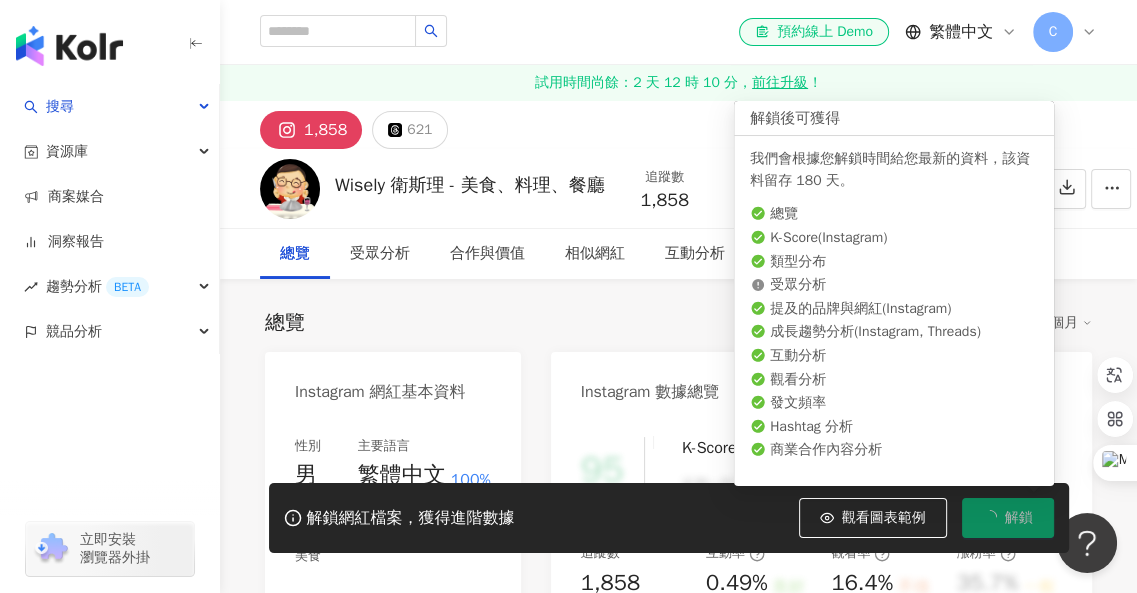 click on "總覽 最後更新日期：[DATE] 近三個月" at bounding box center [678, 323] 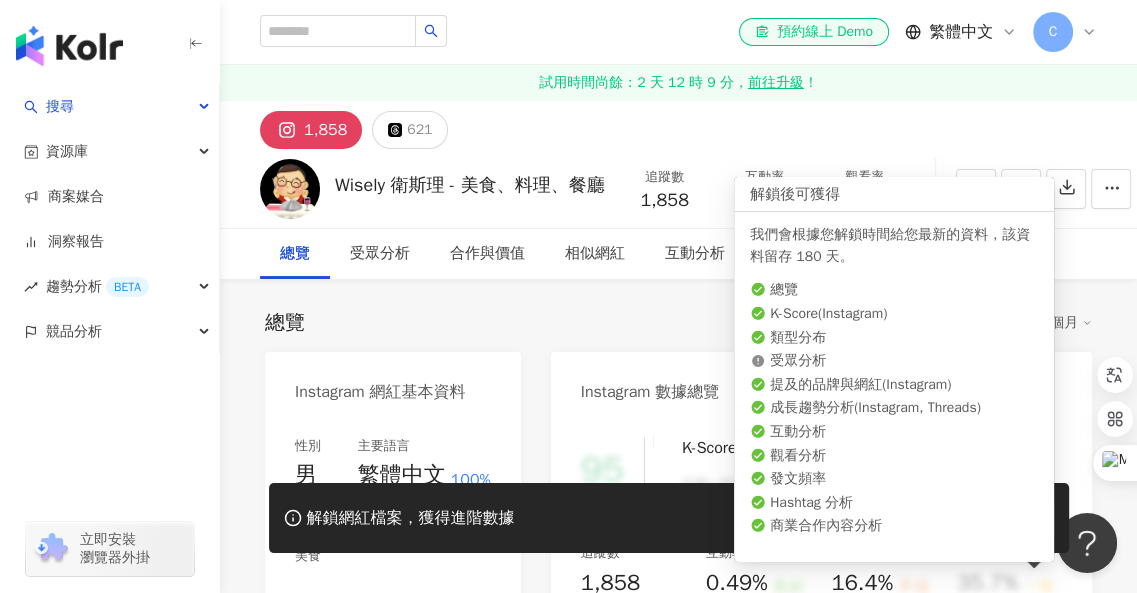 scroll, scrollTop: 400, scrollLeft: 0, axis: vertical 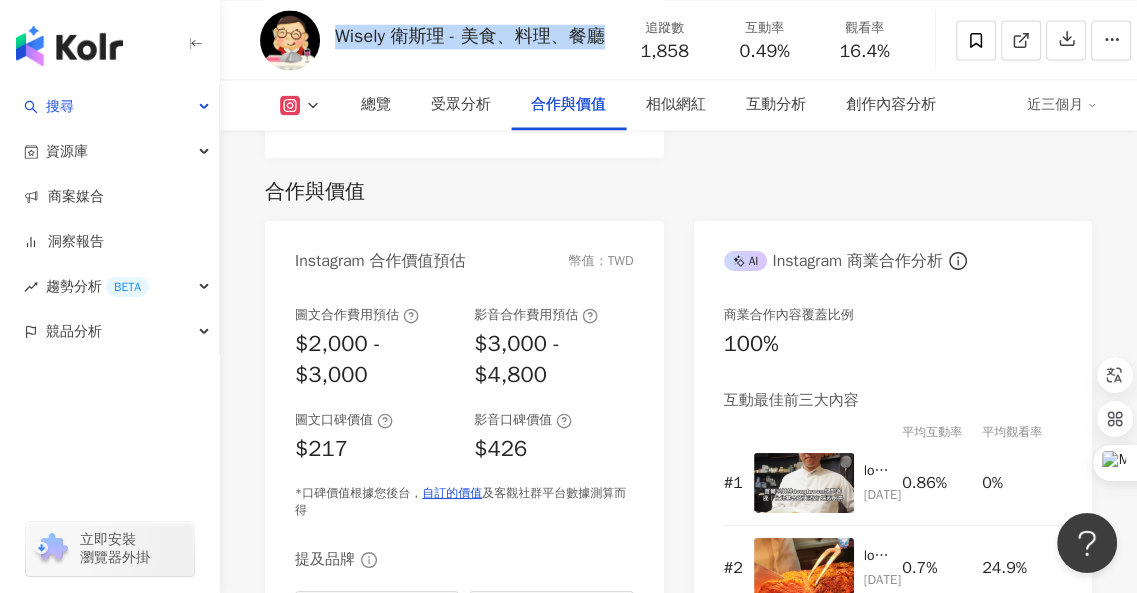 drag, startPoint x: 339, startPoint y: 38, endPoint x: 608, endPoint y: 46, distance: 269.11893 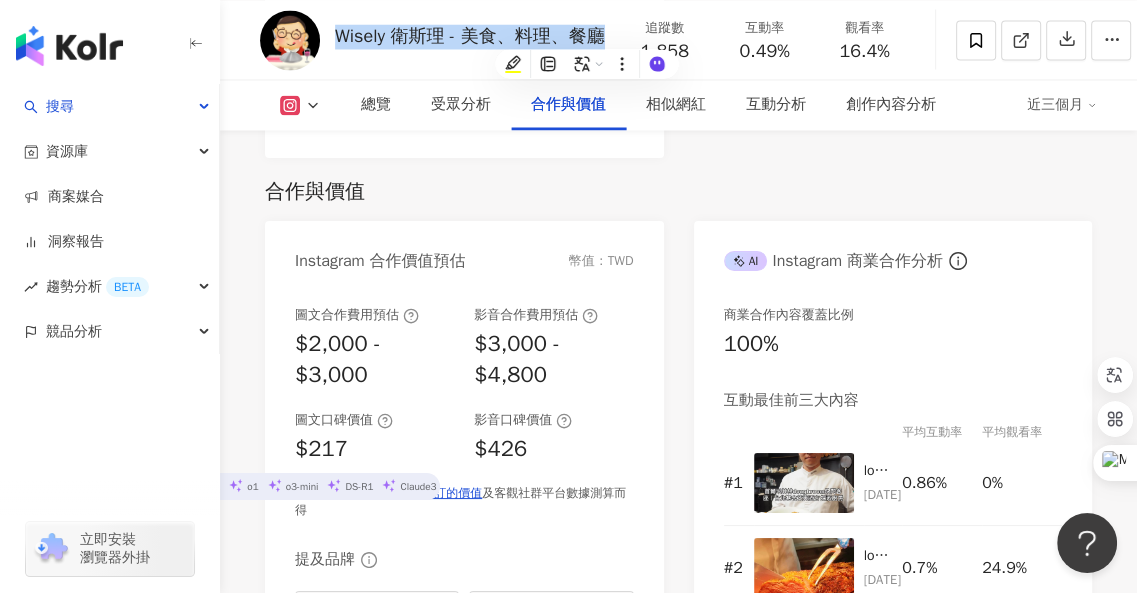 copy on "Wisely 衛斯理 - 美食、料理、餐廳" 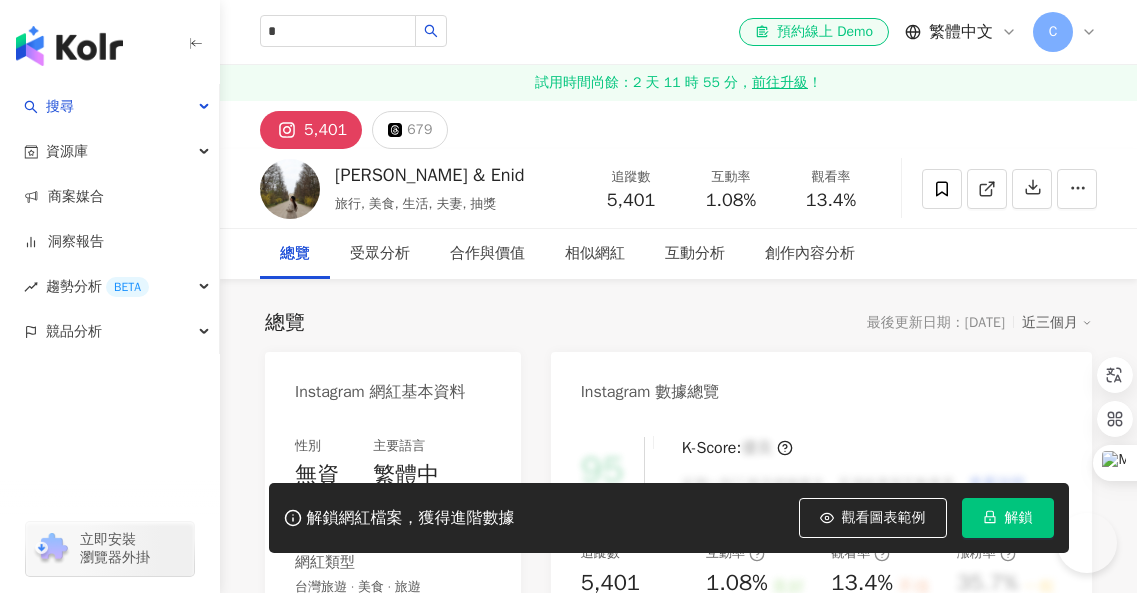 scroll, scrollTop: 0, scrollLeft: 0, axis: both 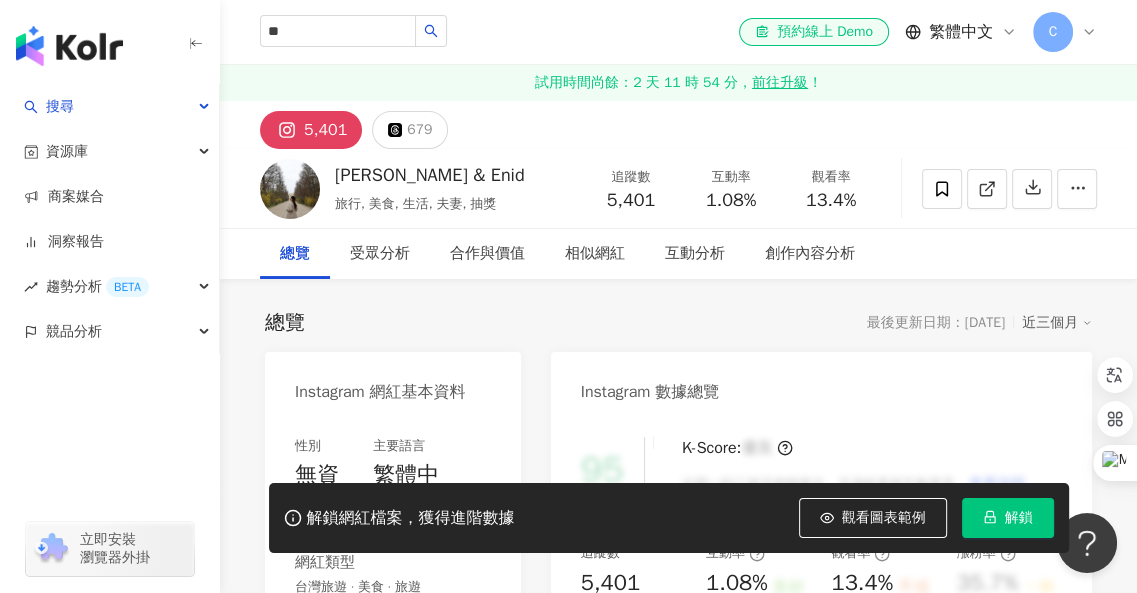 type on "**" 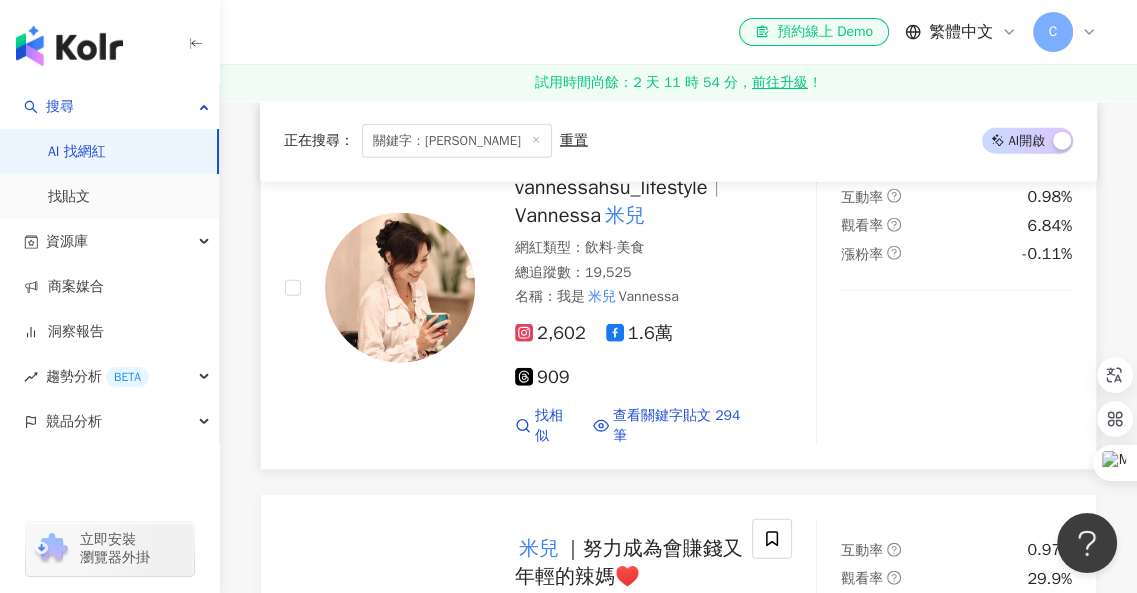 scroll, scrollTop: 3400, scrollLeft: 0, axis: vertical 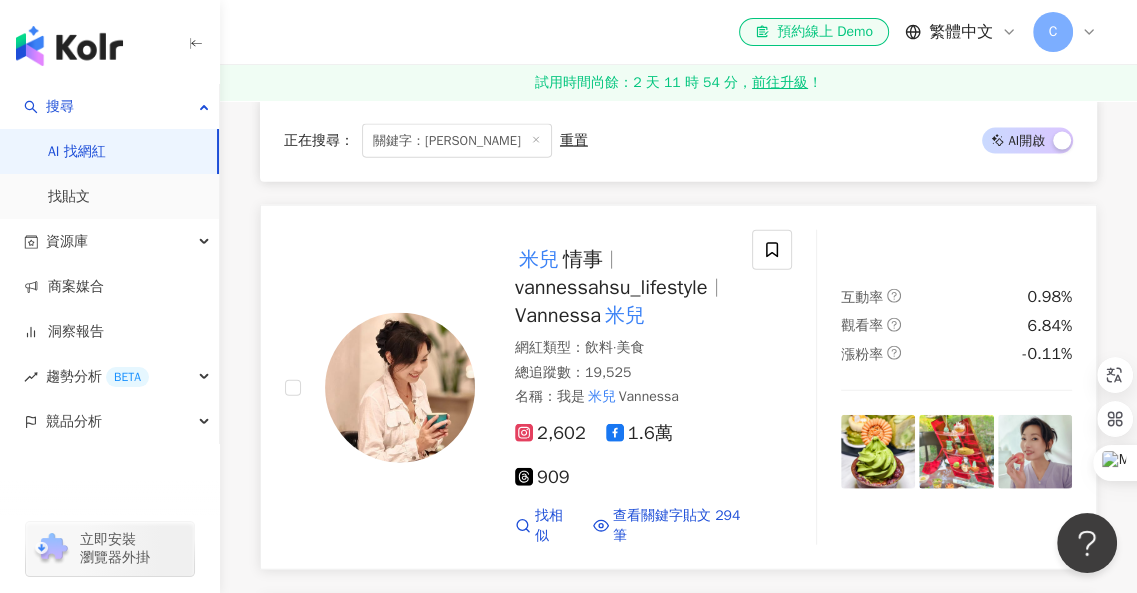 click on "情事" at bounding box center (583, 259) 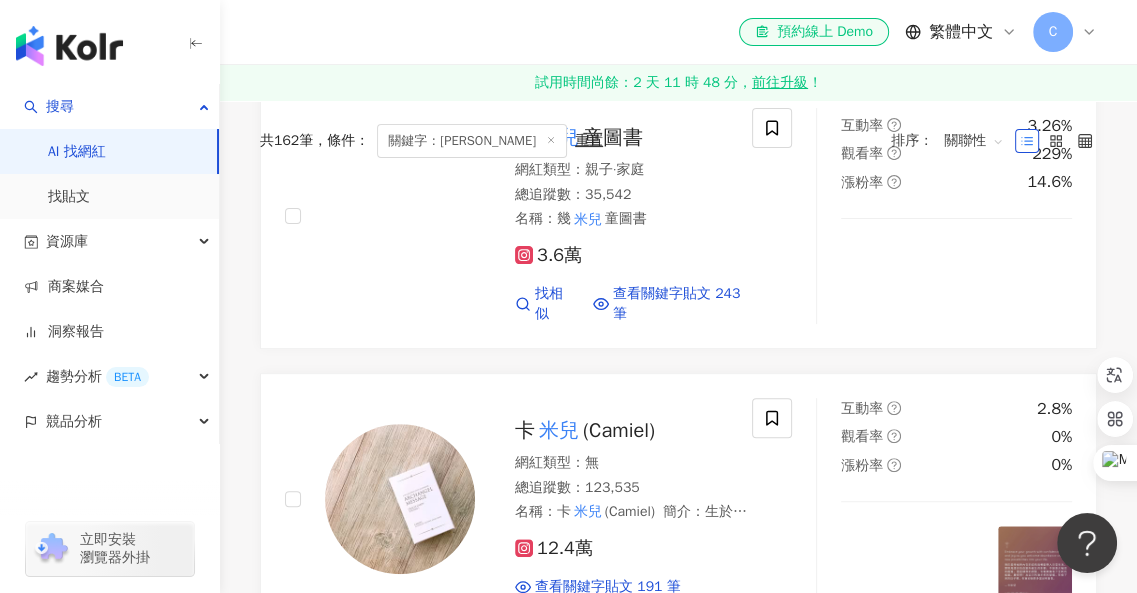 scroll, scrollTop: 0, scrollLeft: 0, axis: both 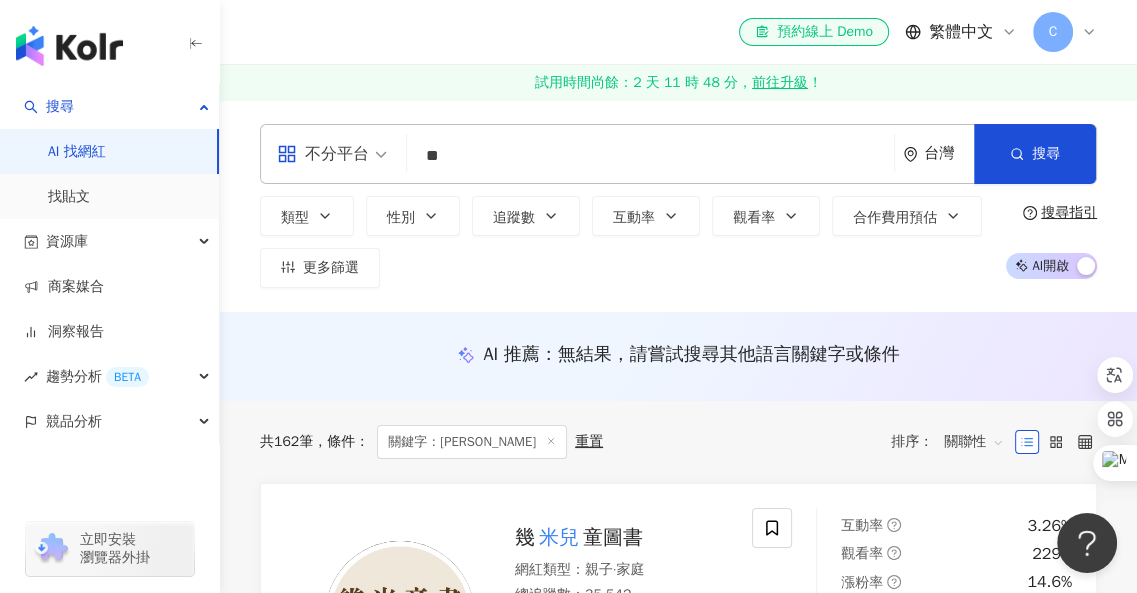 click on "**" at bounding box center (650, 156) 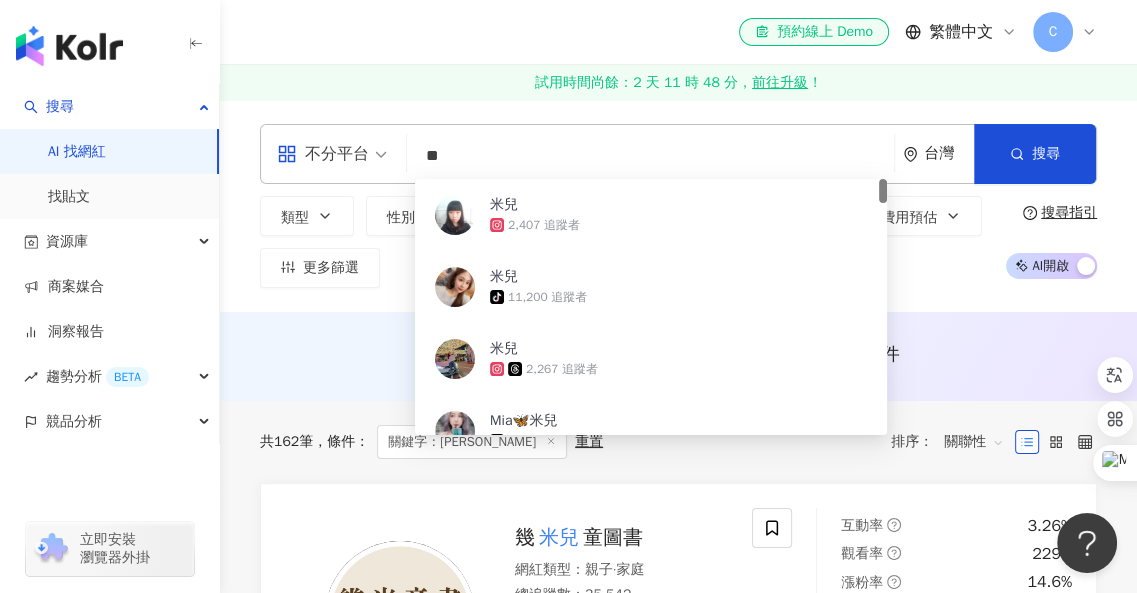 type on "*" 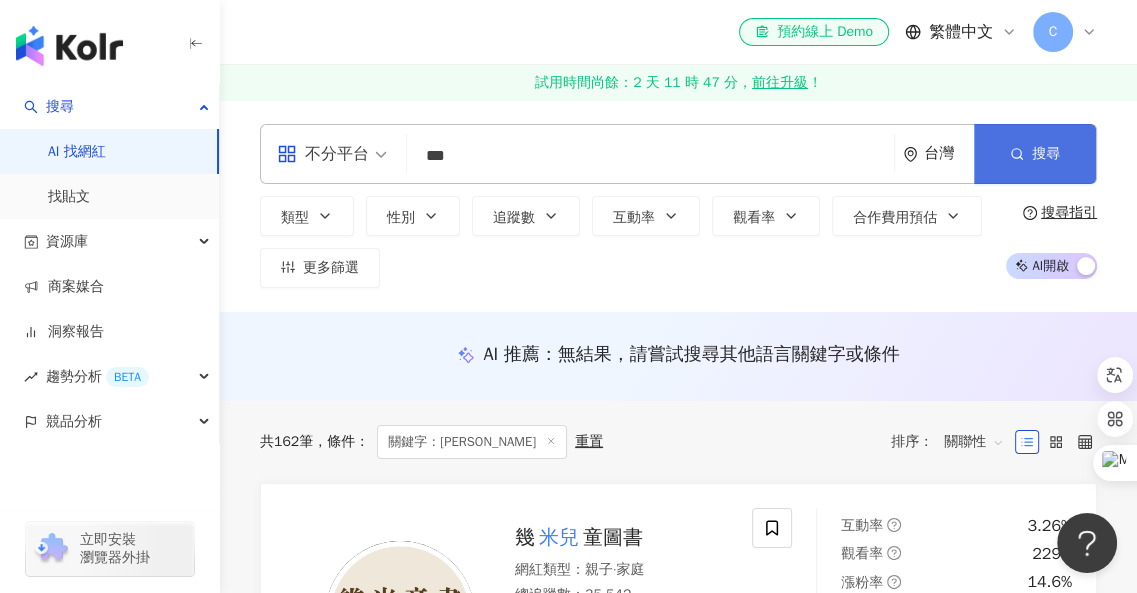 click on "搜尋" at bounding box center (1035, 154) 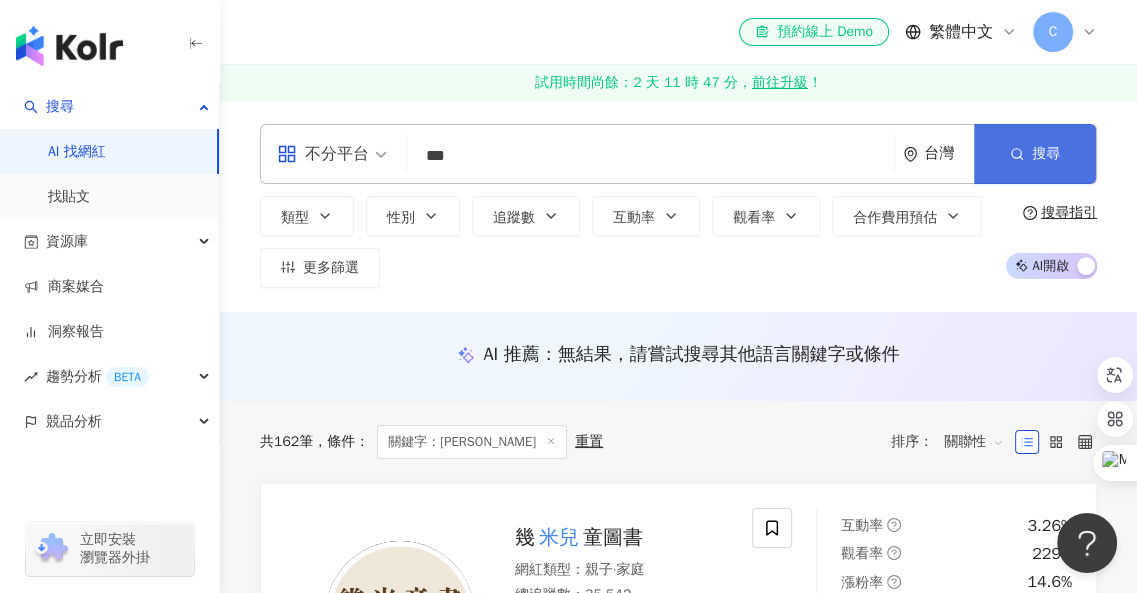 click on "搜尋" at bounding box center (1046, 154) 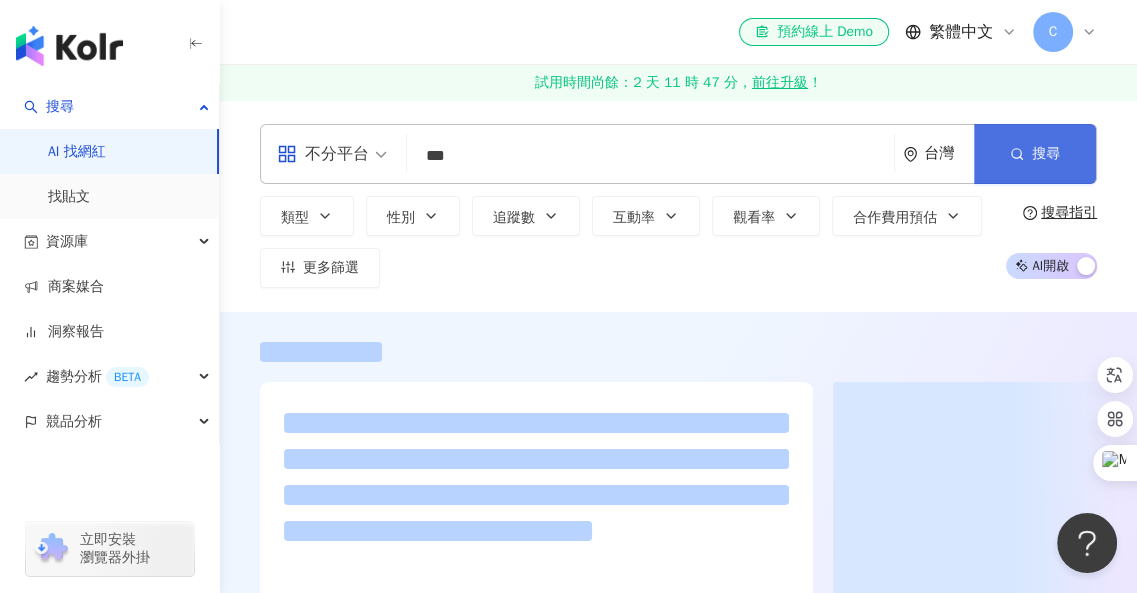 click on "搜尋" at bounding box center (1046, 154) 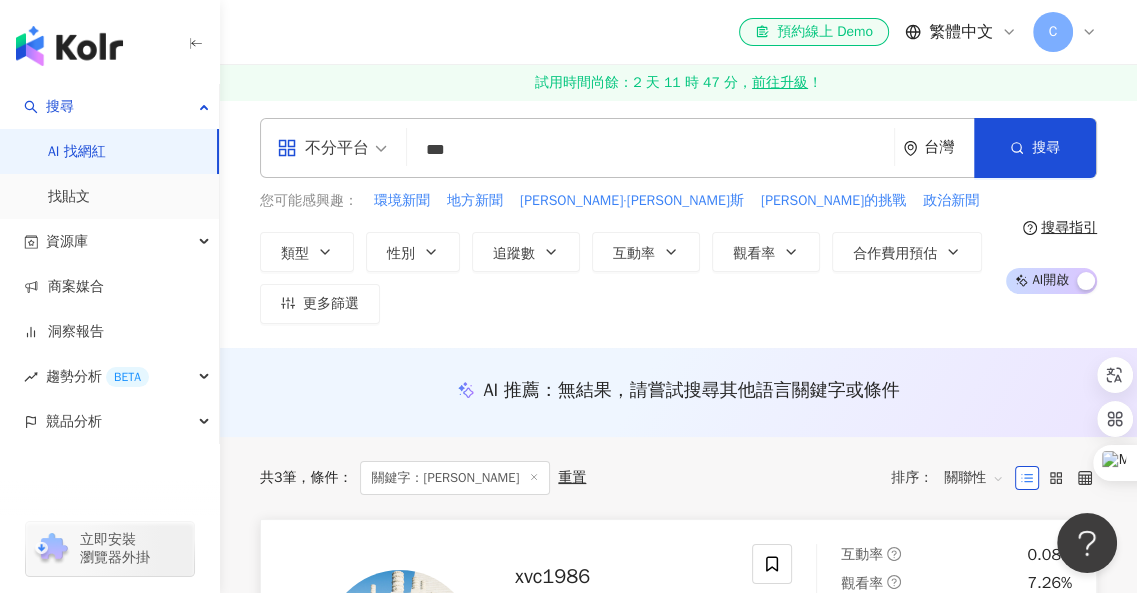 scroll, scrollTop: 0, scrollLeft: 0, axis: both 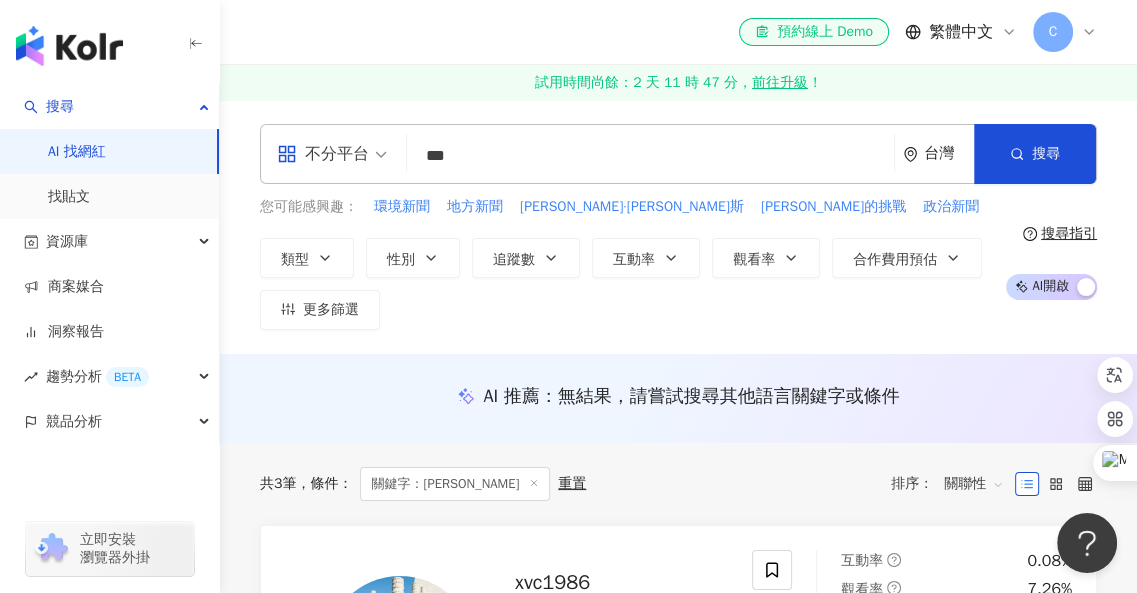 click on "***" at bounding box center (650, 156) 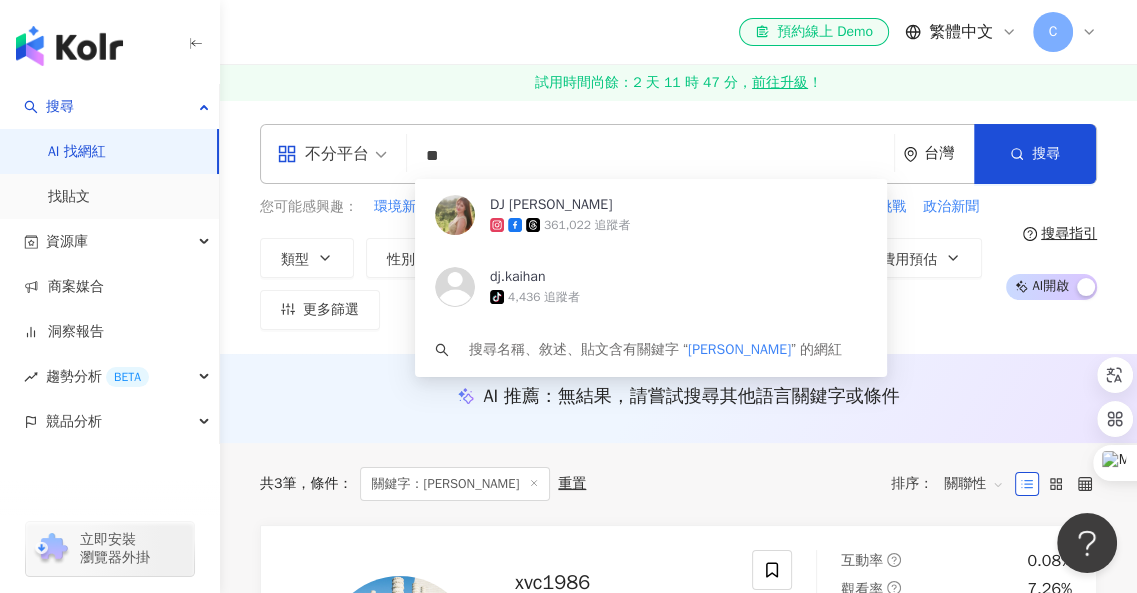 type on "*" 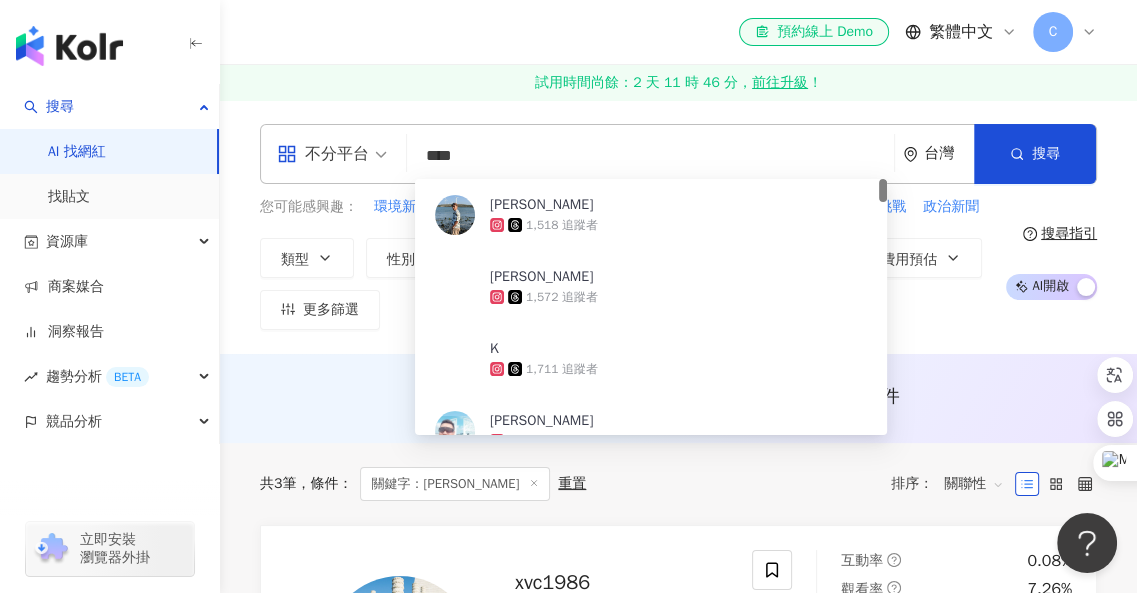 type on "***" 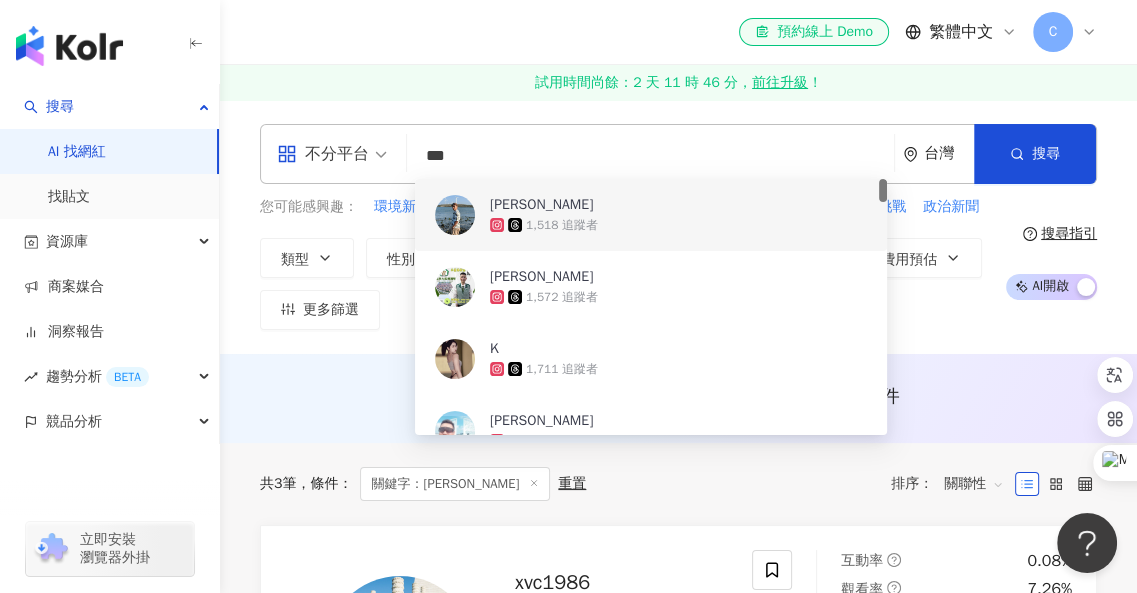 click on "***" at bounding box center [650, 156] 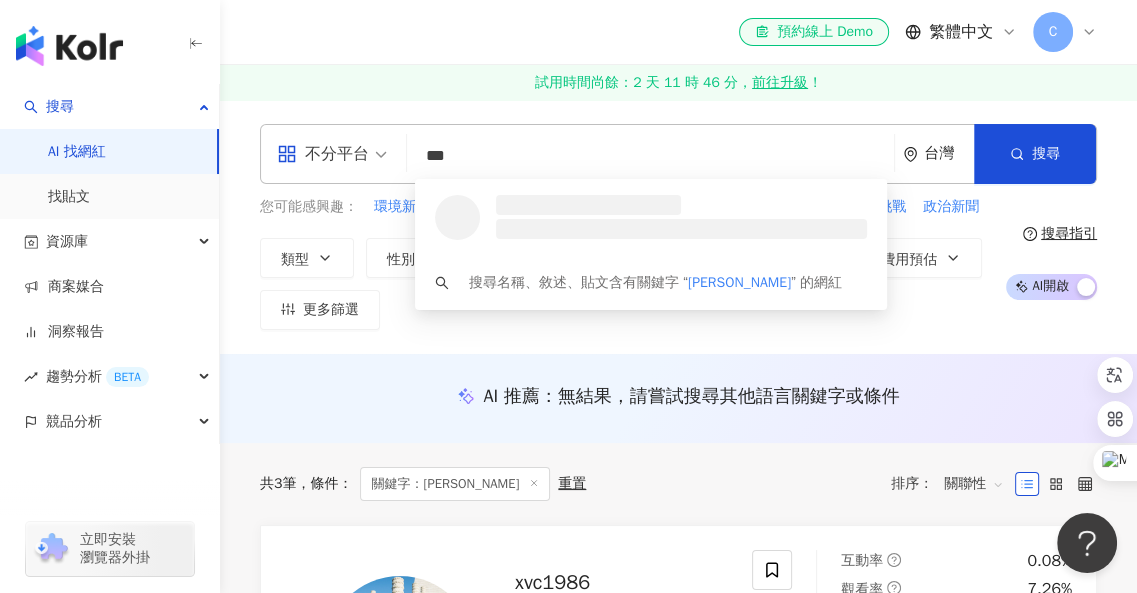 click on "***" at bounding box center (650, 156) 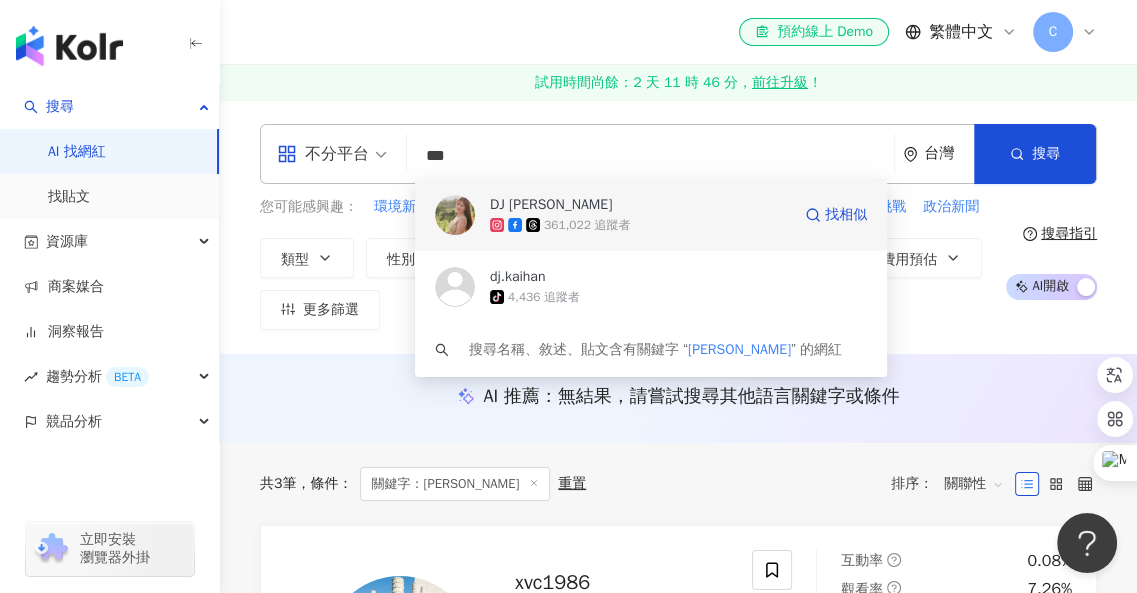 click on "DJ 楊凱涵 Hannah" at bounding box center (551, 205) 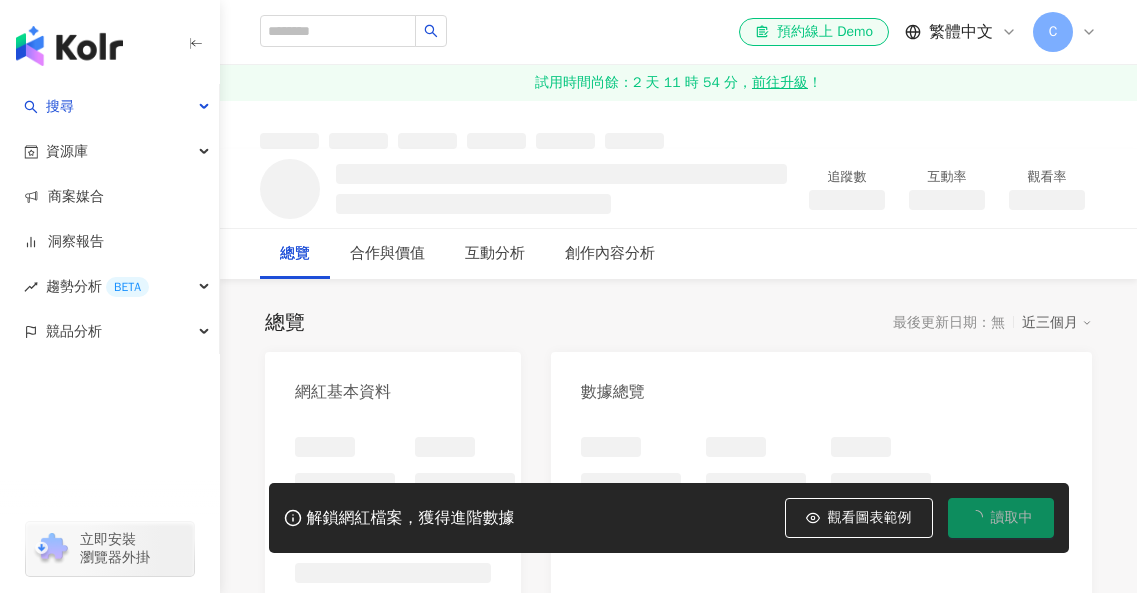 scroll, scrollTop: 0, scrollLeft: 0, axis: both 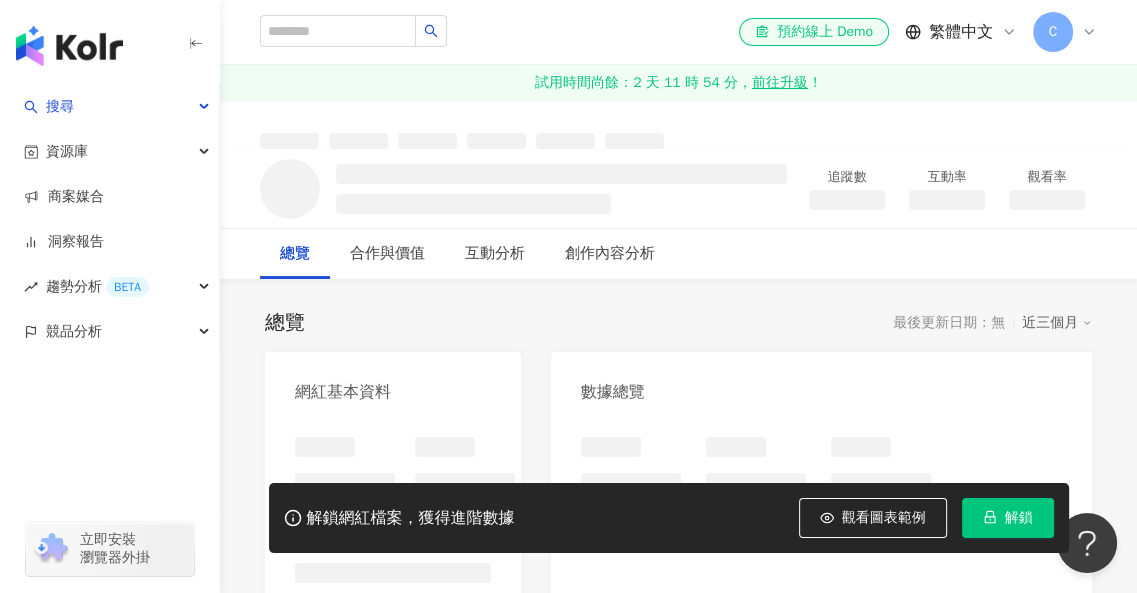 click on "解鎖" at bounding box center [1019, 518] 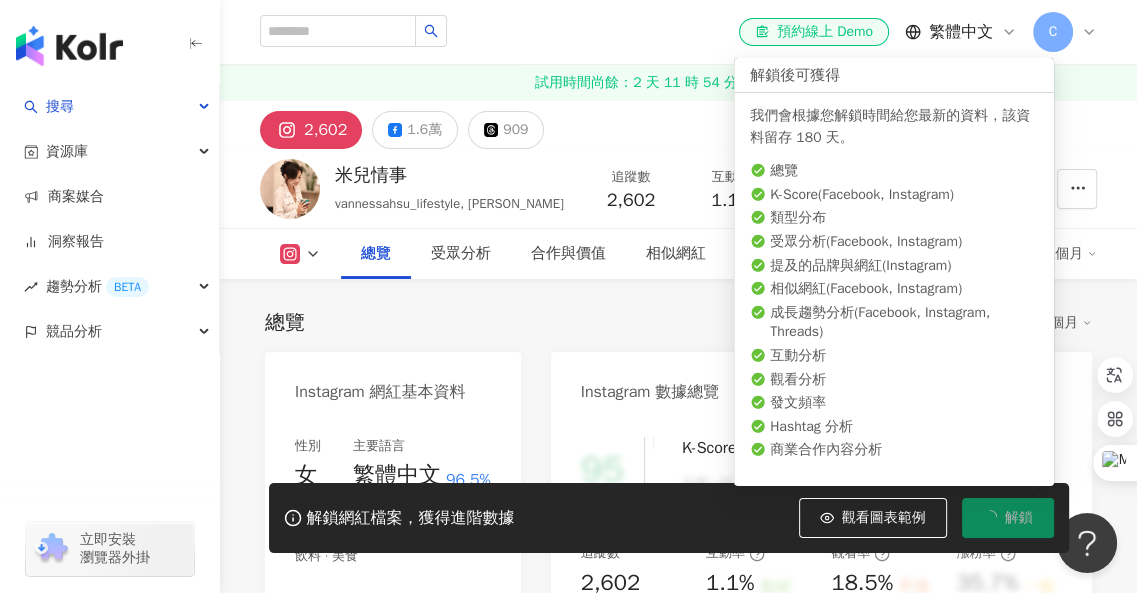 scroll, scrollTop: 500, scrollLeft: 0, axis: vertical 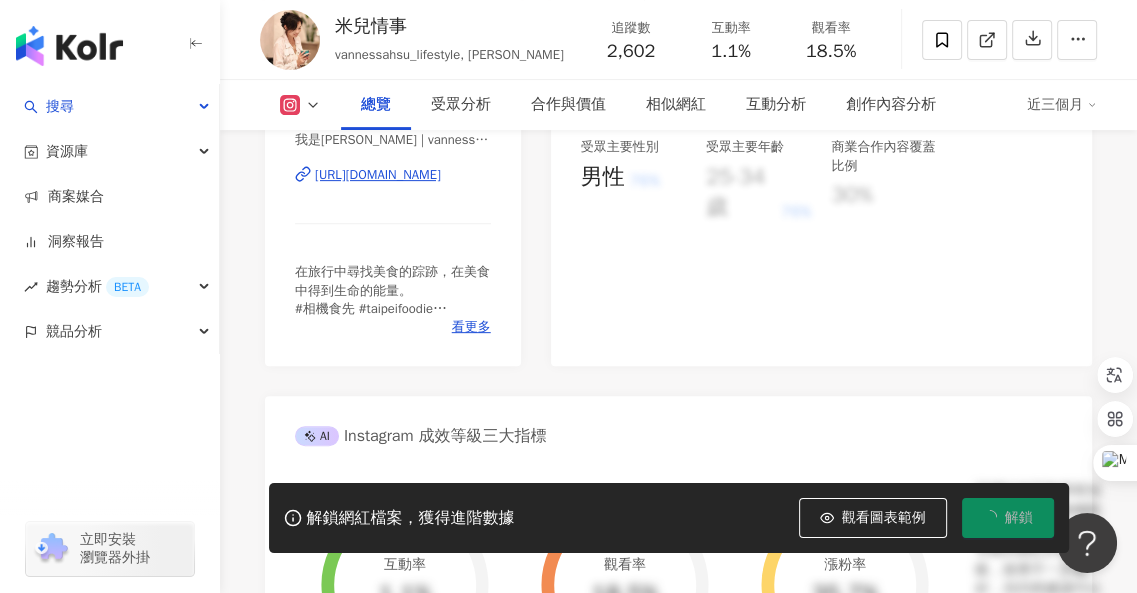 click on "解鎖" at bounding box center (1008, 518) 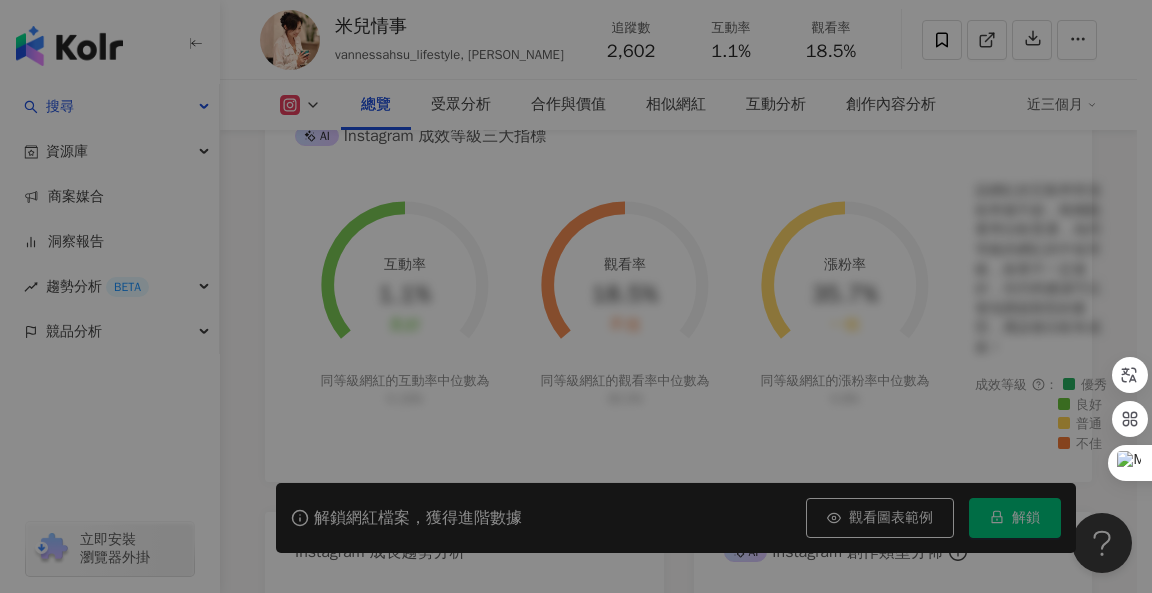 scroll, scrollTop: 871, scrollLeft: 0, axis: vertical 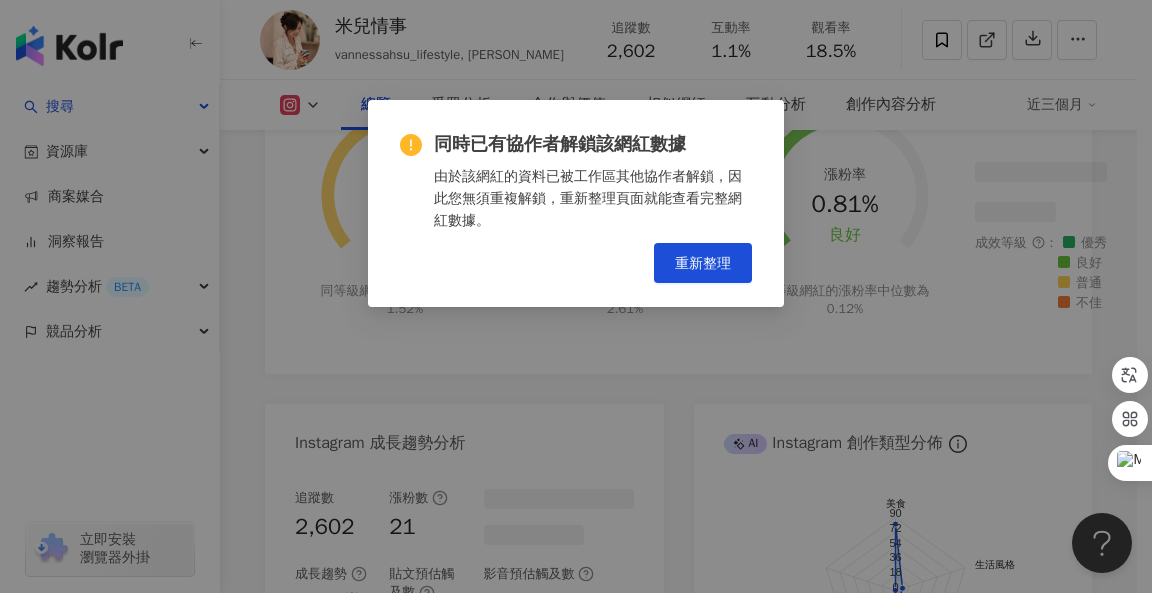 click on "同時已有協作者解鎖該網紅數據 由於該網紅的資料已被工作區其他協作者解鎖，因此您無須重複解鎖，重新整理頁面就能查看完整網紅數據。 重新整理" at bounding box center [576, 296] 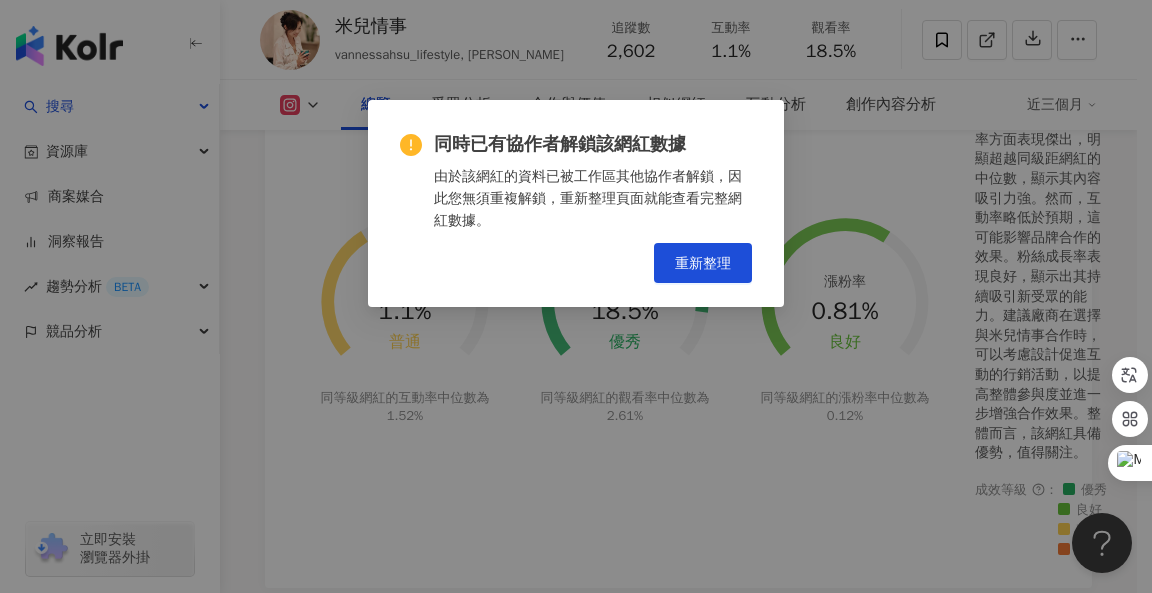 click on "同時已有協作者解鎖該網紅數據 由於該網紅的資料已被工作區其他協作者解鎖，因此您無須重複解鎖，重新整理頁面就能查看完整網紅數據。 重新整理" at bounding box center [576, 296] 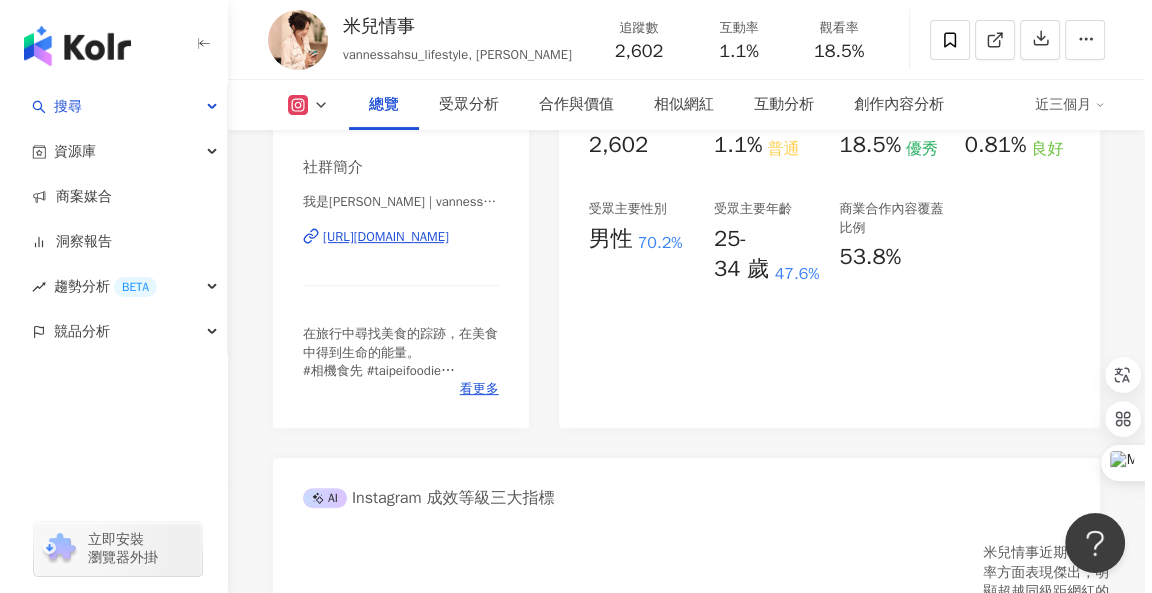 scroll, scrollTop: 500, scrollLeft: 0, axis: vertical 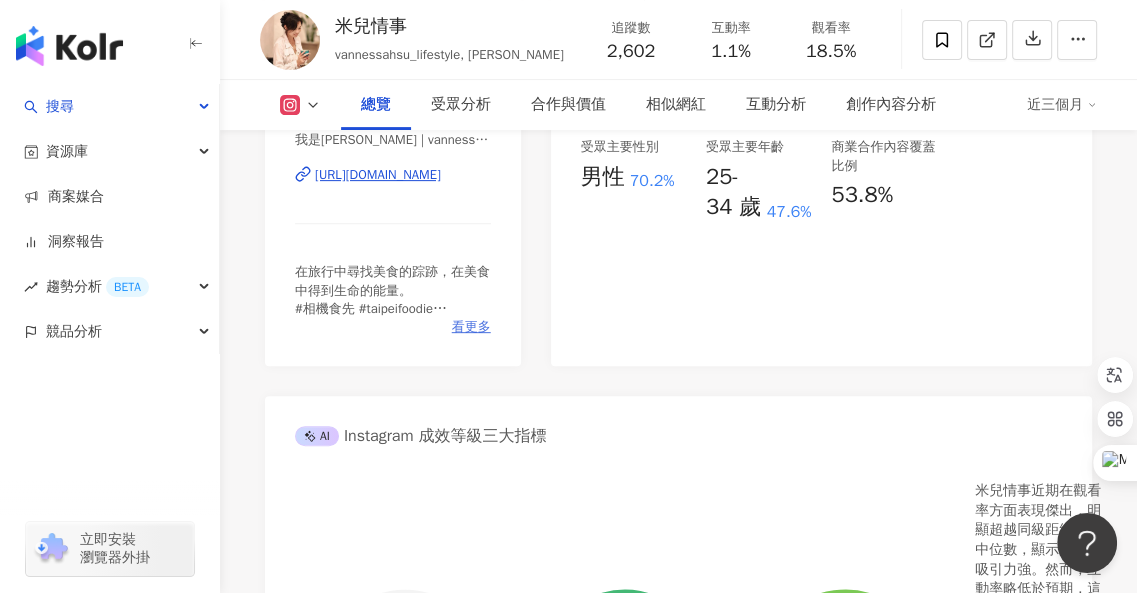 click on "看更多" at bounding box center [471, 327] 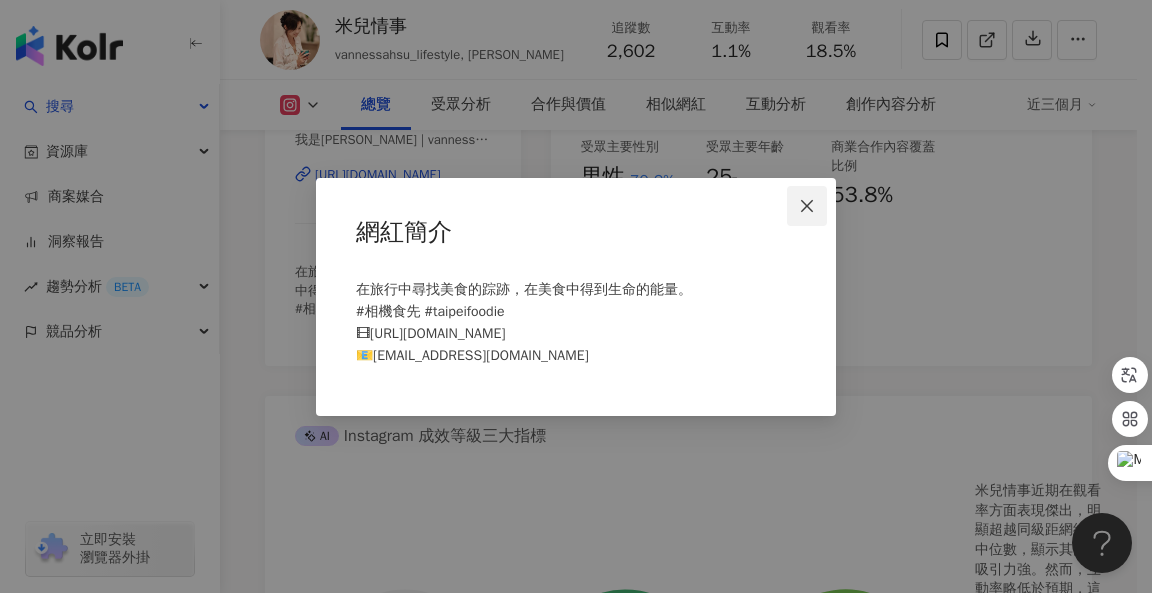 click at bounding box center (807, 206) 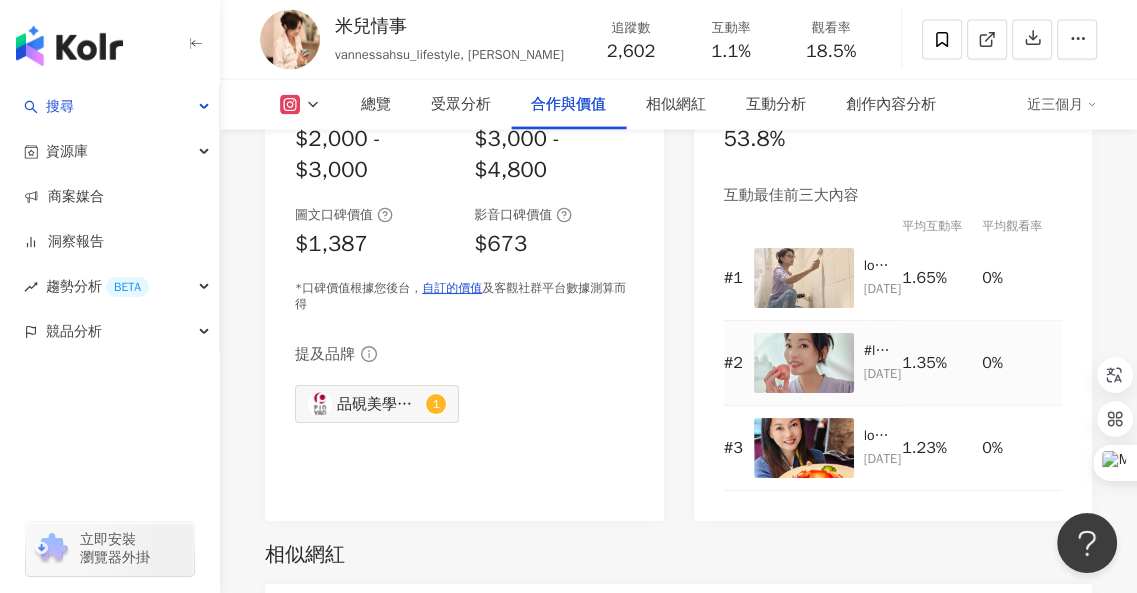 scroll, scrollTop: 3500, scrollLeft: 0, axis: vertical 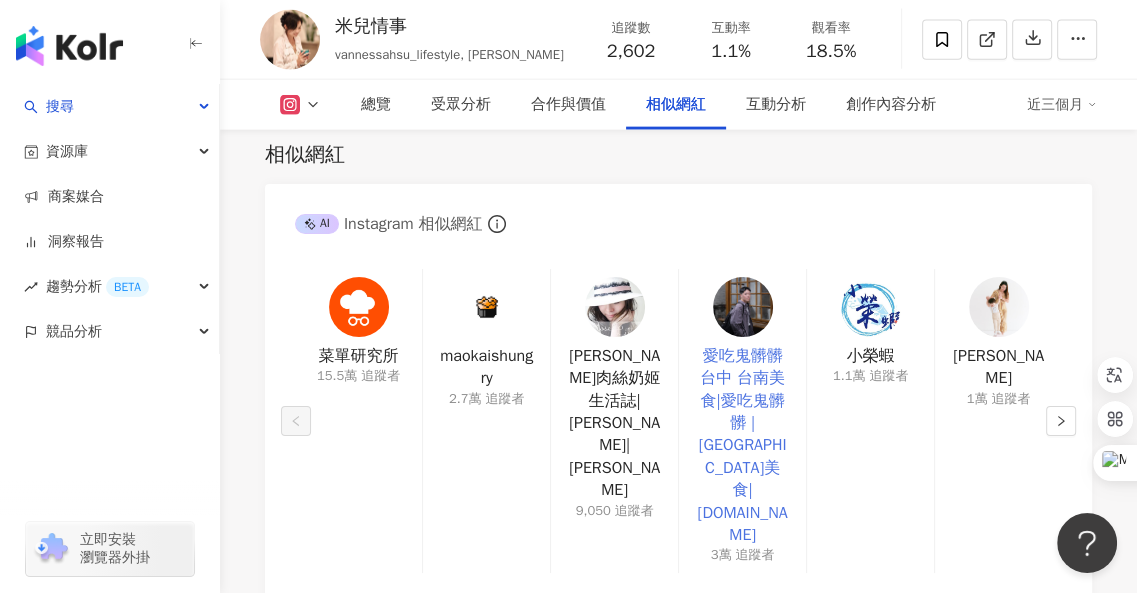 click on "愛吃鬼髒髒 台中 台南美食|愛吃鬼髒髒 | 台中 台南美食|tiger.eat" at bounding box center [742, 446] 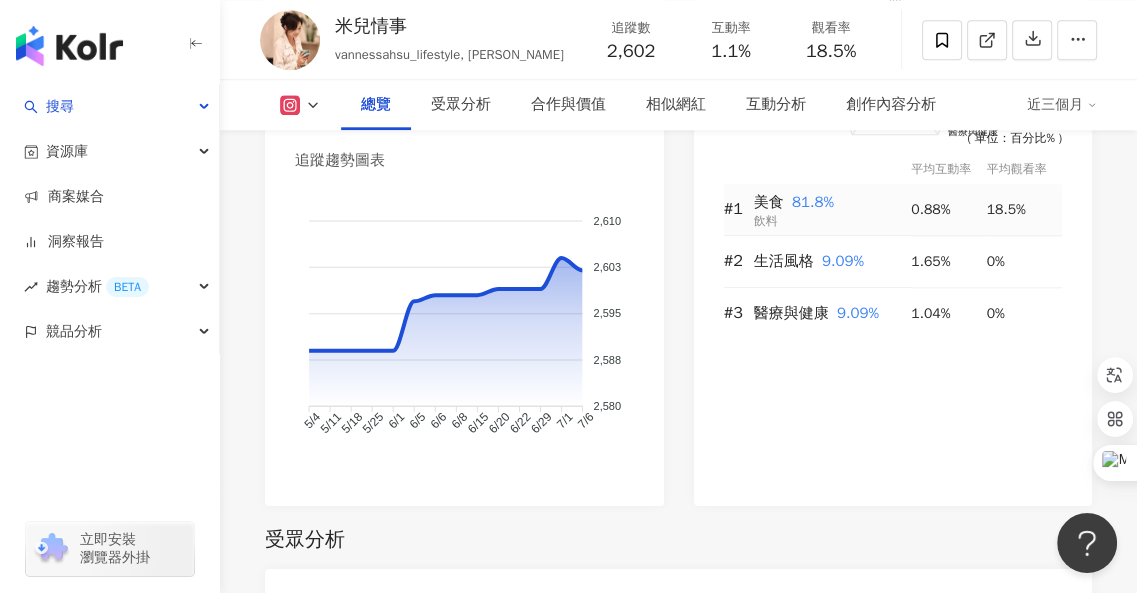 scroll, scrollTop: 1200, scrollLeft: 0, axis: vertical 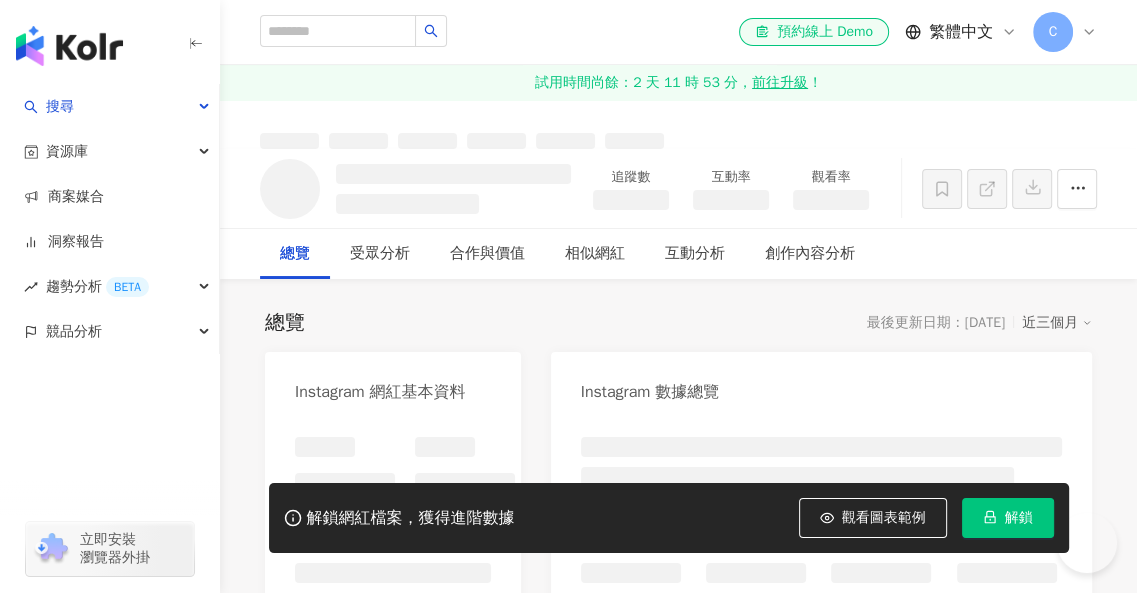 click on "解鎖" at bounding box center (1019, 518) 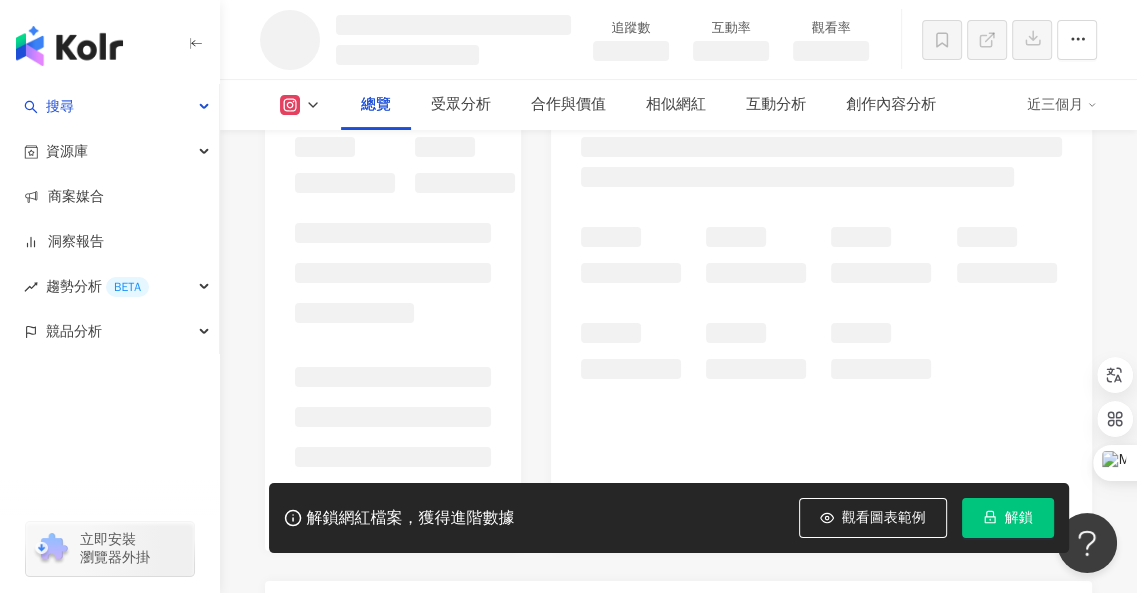scroll, scrollTop: 0, scrollLeft: 0, axis: both 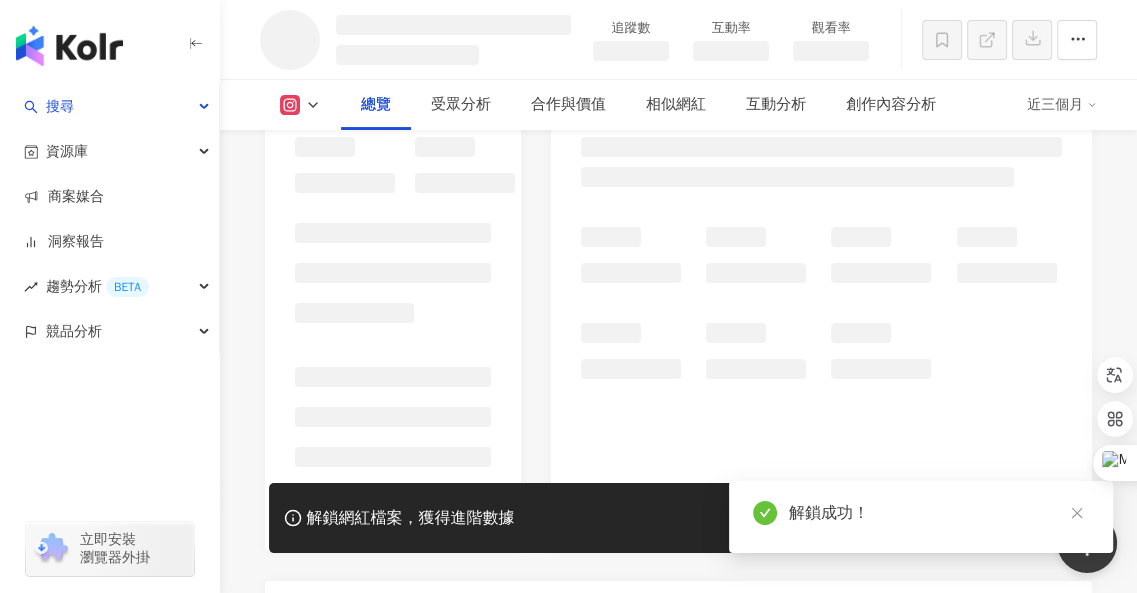 click 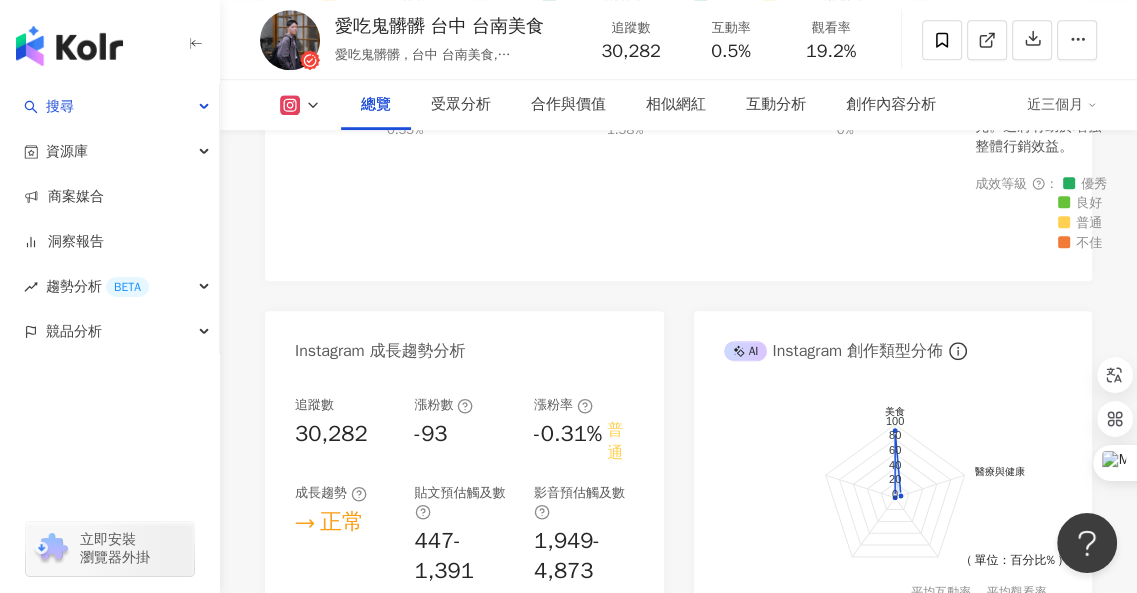 scroll, scrollTop: 1100, scrollLeft: 0, axis: vertical 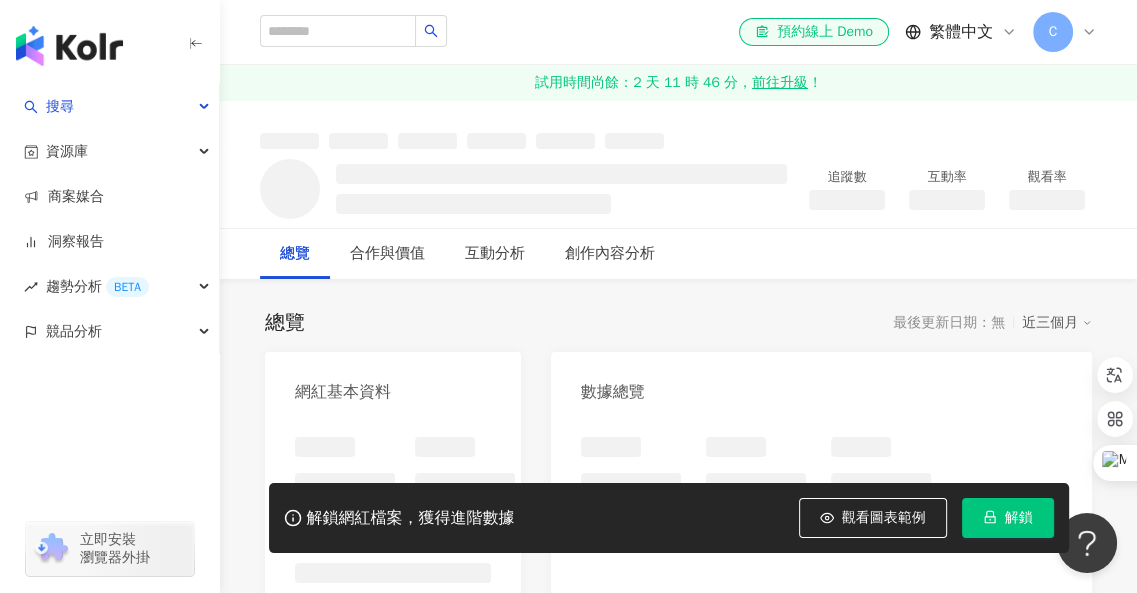 click on "解鎖" at bounding box center [1019, 518] 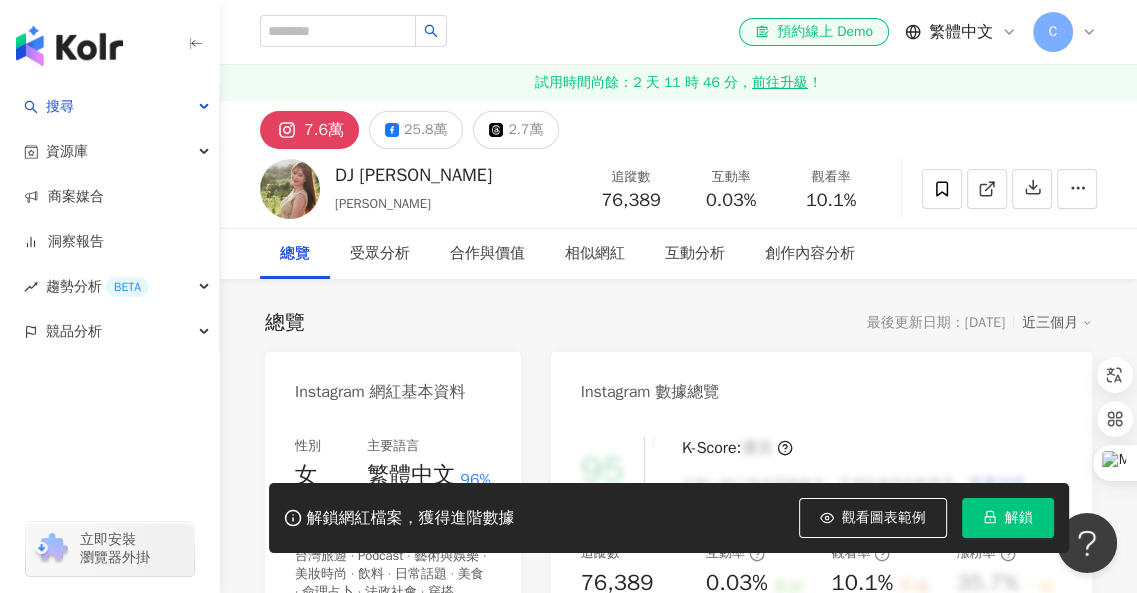 click on "解鎖" at bounding box center (1019, 518) 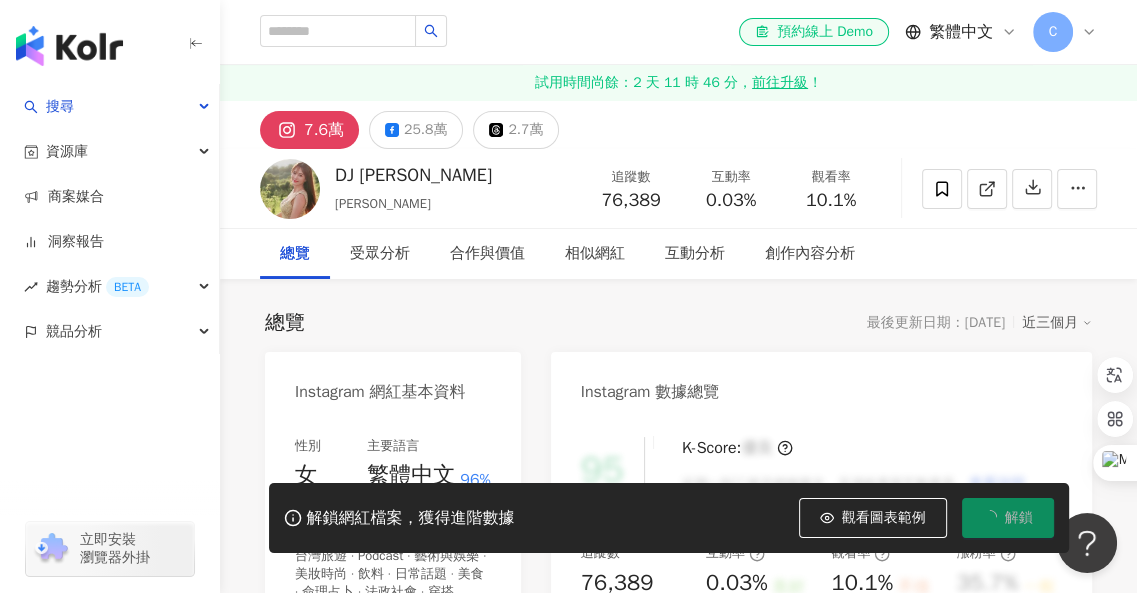 click on "解鎖" at bounding box center (1019, 518) 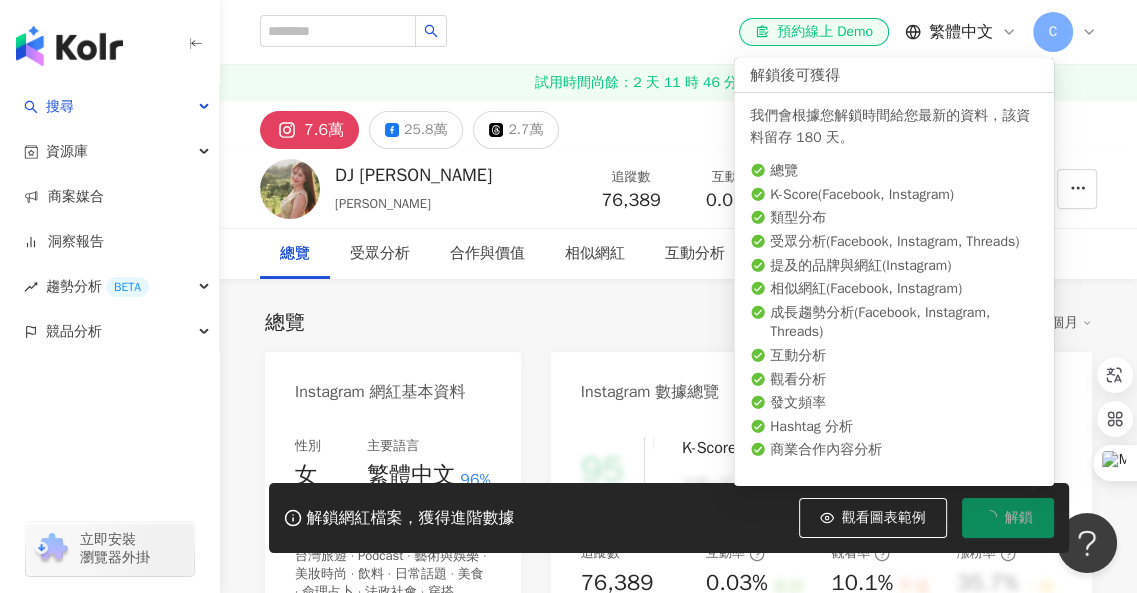 click on "解鎖" at bounding box center [1019, 518] 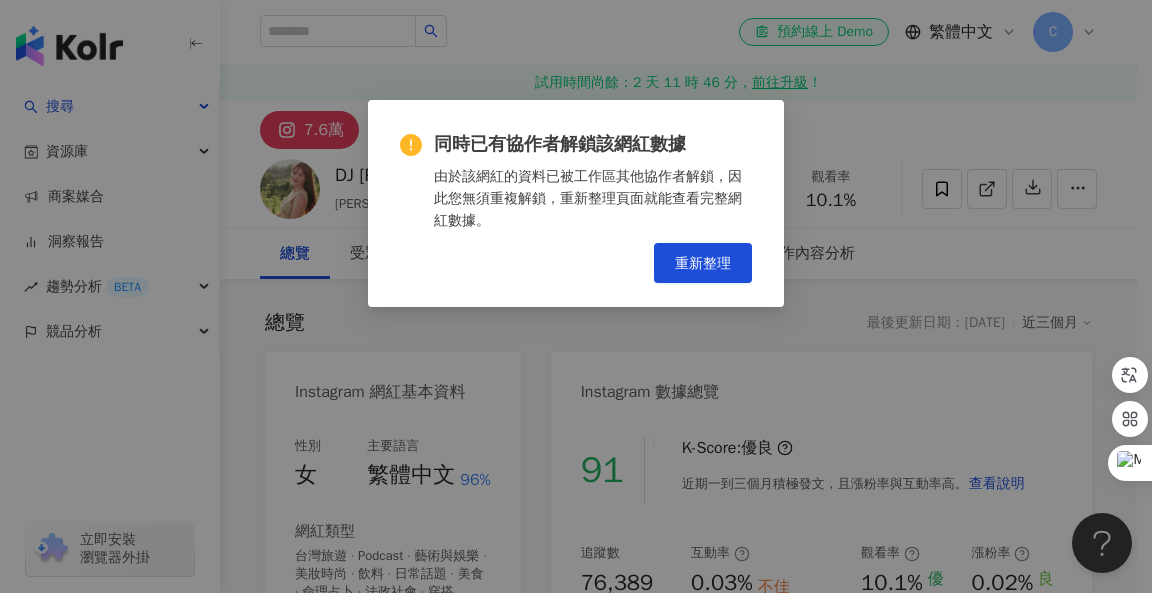 click on "同時已有協作者解鎖該網紅數據 由於該網紅的資料已被工作區其他協作者解鎖，因此您無須重複解鎖，重新整理頁面就能查看完整網紅數據。 重新整理" at bounding box center [576, 296] 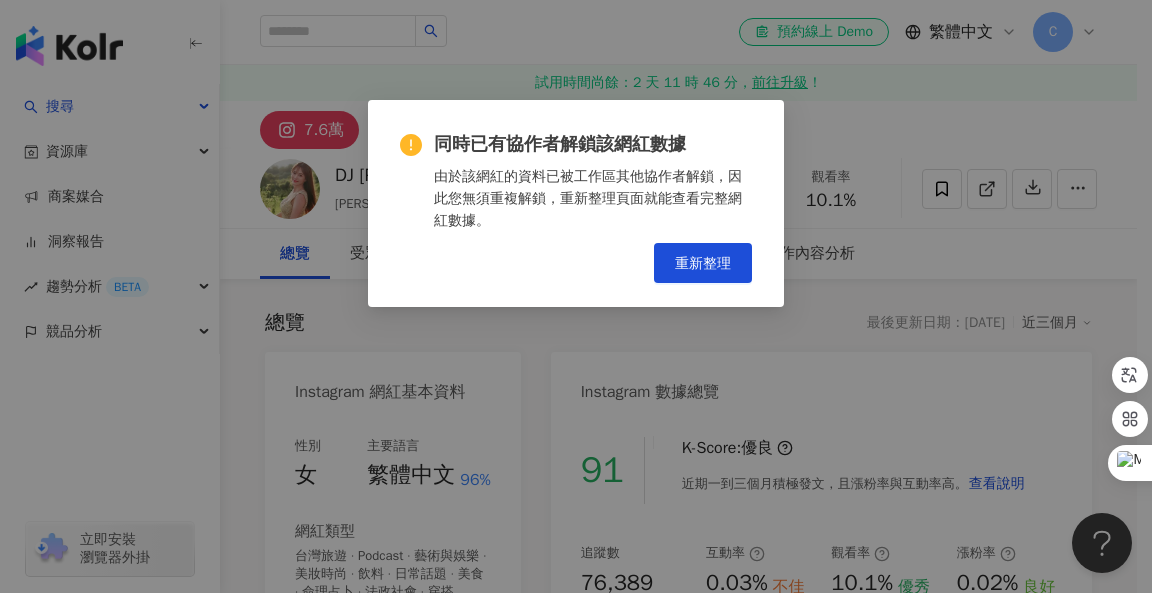 click on "同時已有協作者解鎖該網紅數據 由於該網紅的資料已被工作區其他協作者解鎖，因此您無須重複解鎖，重新整理頁面就能查看完整網紅數據。 重新整理" at bounding box center (576, 296) 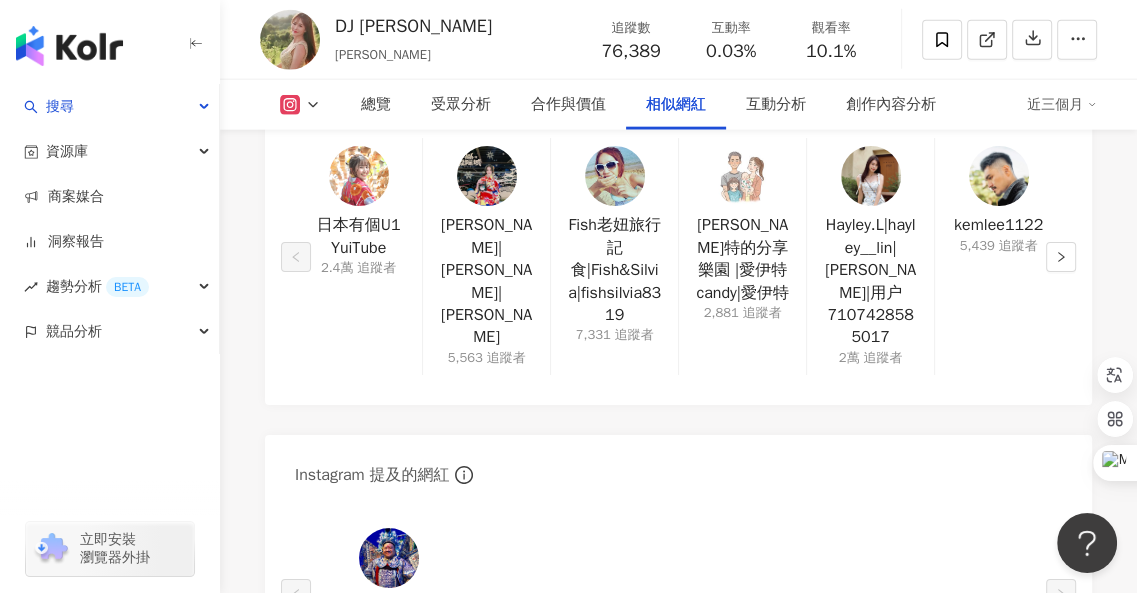 scroll, scrollTop: 3700, scrollLeft: 0, axis: vertical 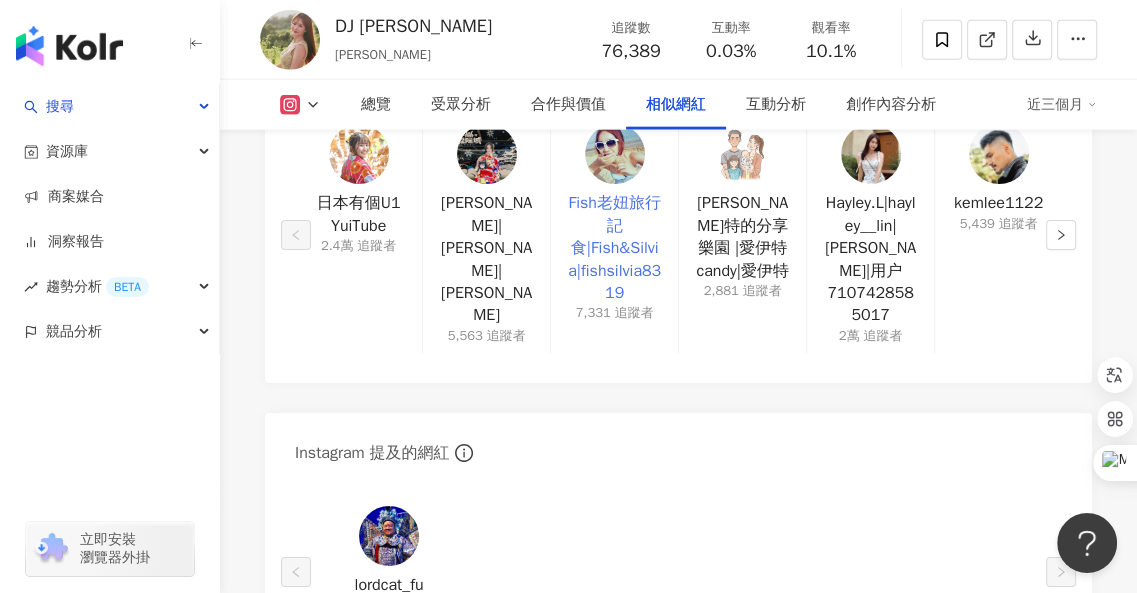 click on "Fish老妞旅行記食|Fish&Silvia|fishsilvia8319" at bounding box center [614, 248] 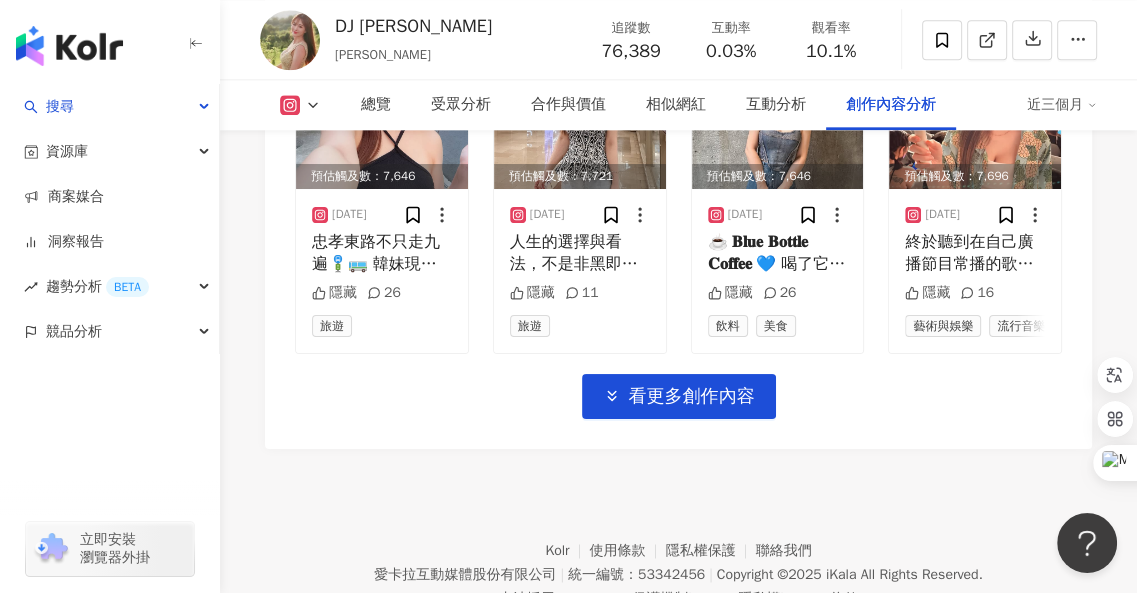 scroll, scrollTop: 7500, scrollLeft: 0, axis: vertical 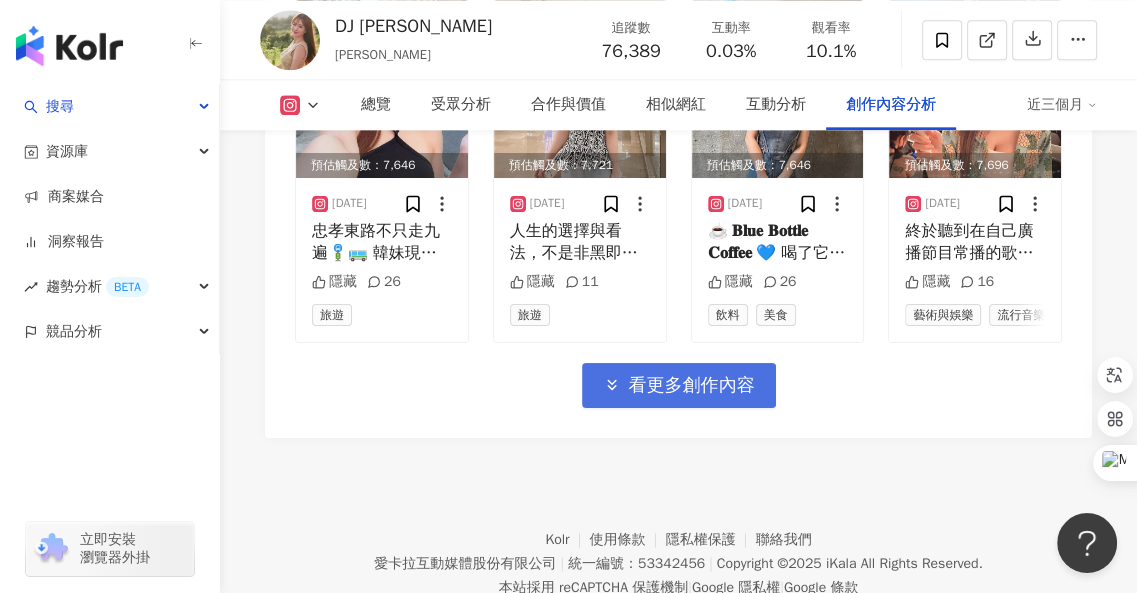 click on "看更多創作內容" at bounding box center (692, 386) 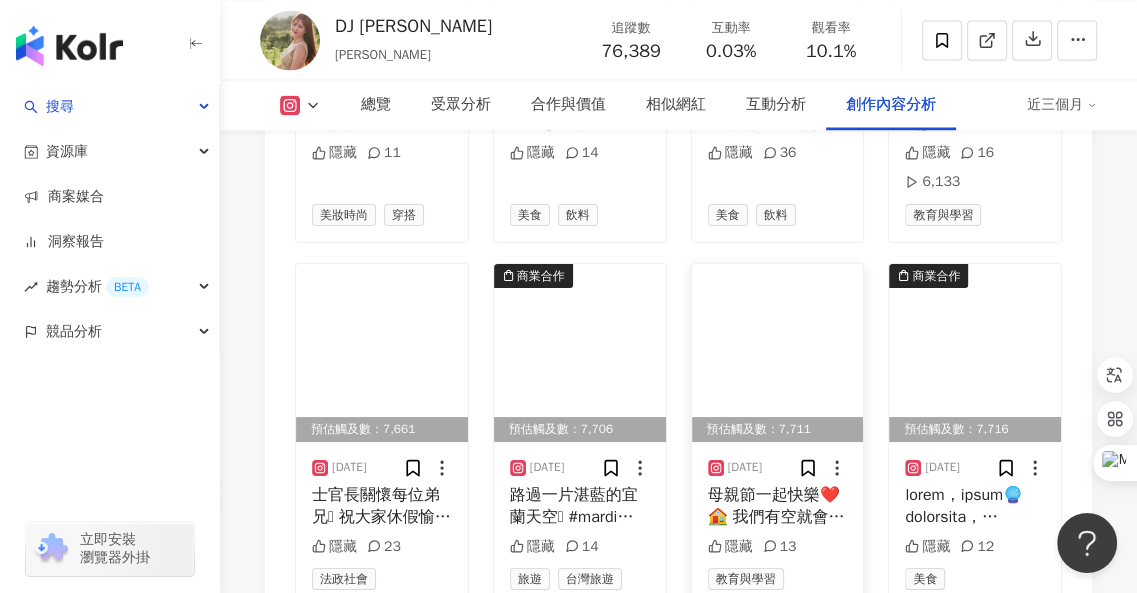 scroll, scrollTop: 8400, scrollLeft: 0, axis: vertical 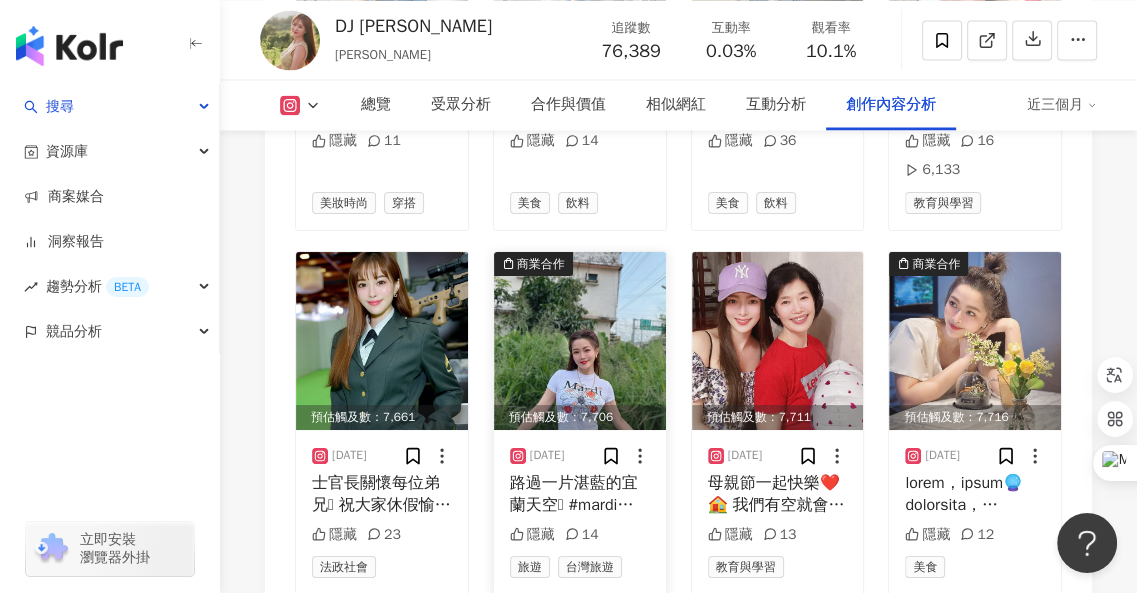 click at bounding box center (580, 341) 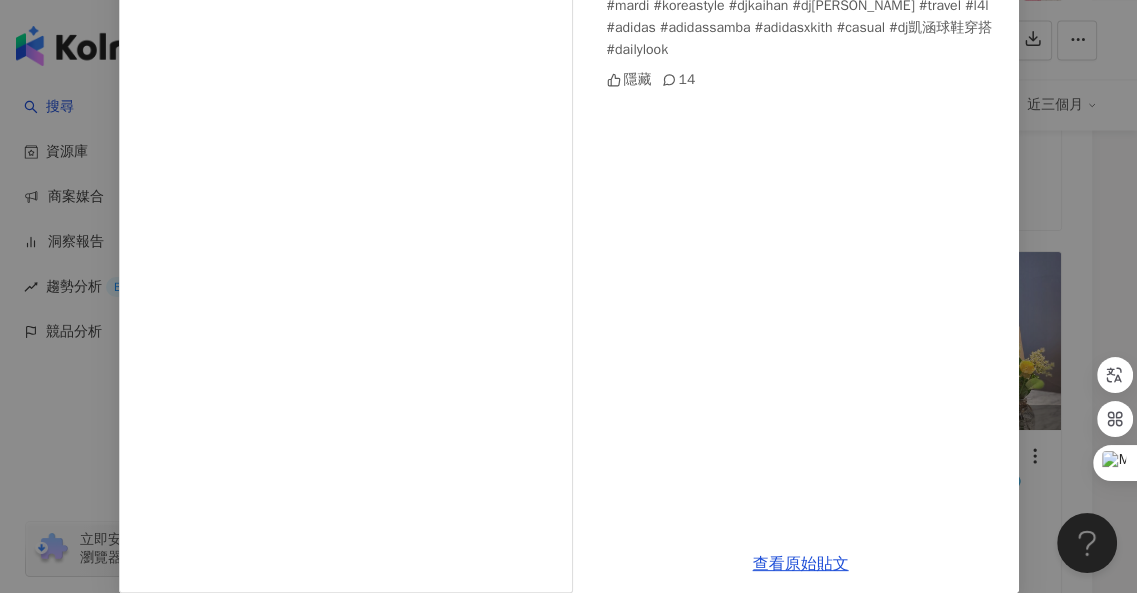 scroll, scrollTop: 280, scrollLeft: 0, axis: vertical 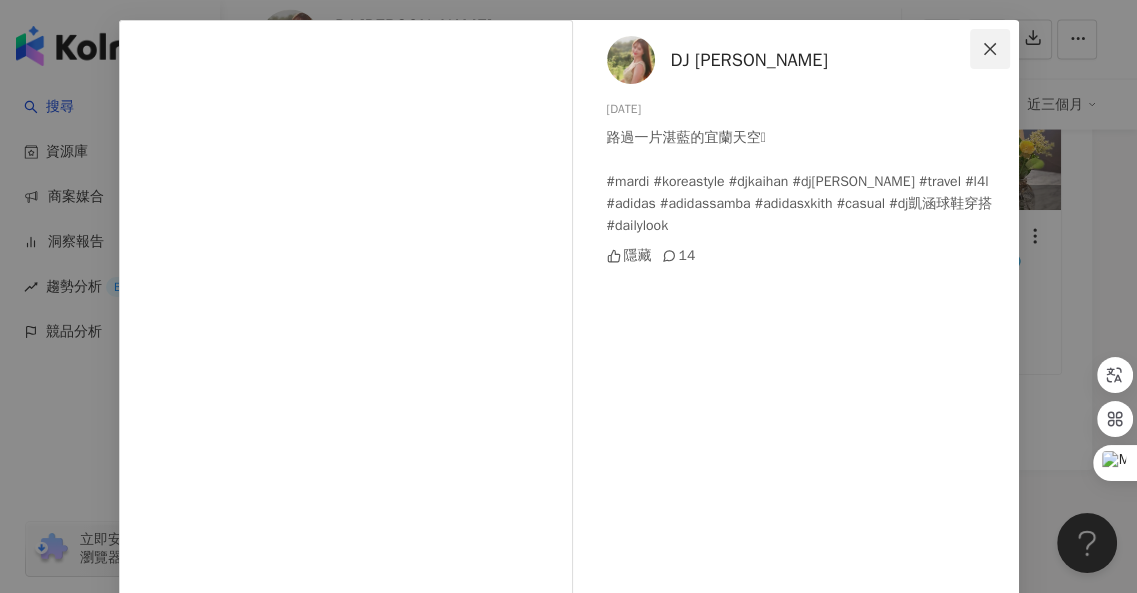 click at bounding box center [990, 49] 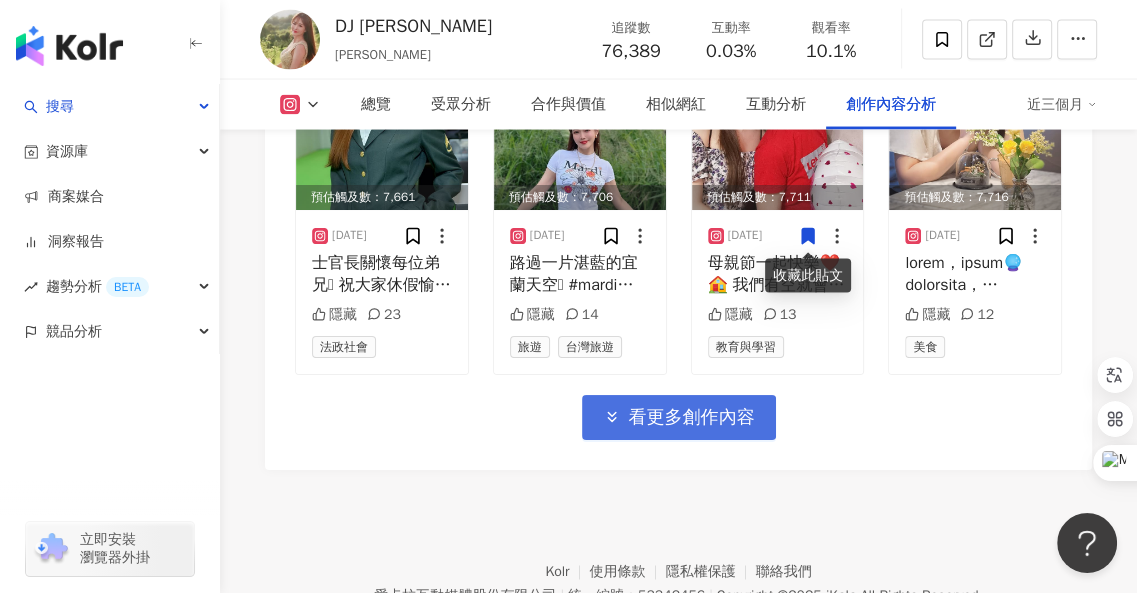 click on "看更多創作內容" at bounding box center [679, 417] 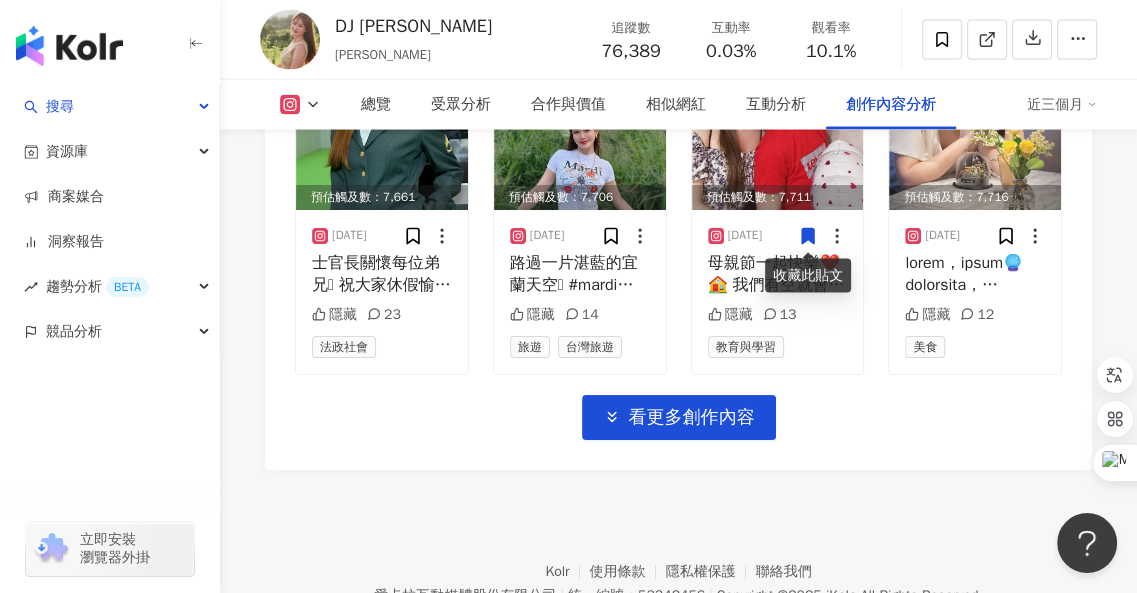 click on "預估觸及數：7,691 [DATE] 風雨無阻參加「嵐趴踢」🎶🎉
第一次聽[PERSON_NAME]的演唱會
N次聽￼她許多歌度過人生很多特別的時刻
熱戀、失戀、好友聚會
包括曾經被￼半強迫尾牙表演也是她的歌
不管是什麼樣的回憶
我的人生至少有三首[PERSON_NAME]
也想知道大家的人生有幾首￼
感受到她的努力與熱情，會一直支持下去～❤️
這個嵐趴踢￼還請大家喝啤酒🍻太嗨了￼
￼
和我熟的朋友跟聽友都很知道我￼
下週廣播現場￼節目就是「[PERSON_NAME]週」
ı||ııı||ı|🎶
#嵐趴踢 #concert #DJ[PERSON_NAME] #weekend #music #l4l #wiwt #balenciaga #summervacation #djkaihan #taipei #bohochicstyle #[PERSON_NAME]演唱會 隱藏 17 藝術與娛樂 預估觸及數：7,686 [DATE] 隱藏 18 藝術與娛樂 音樂 預估觸及數：7,681 [DATE] 隱藏 19 法政社會 預估觸及數：7,656 [DATE] 隱藏 24 藝術與娛樂 預估觸及數：7,661 [DATE] 隱藏 23 美食 預估觸及數：7,651 [DATE]" at bounding box center [678, -738] 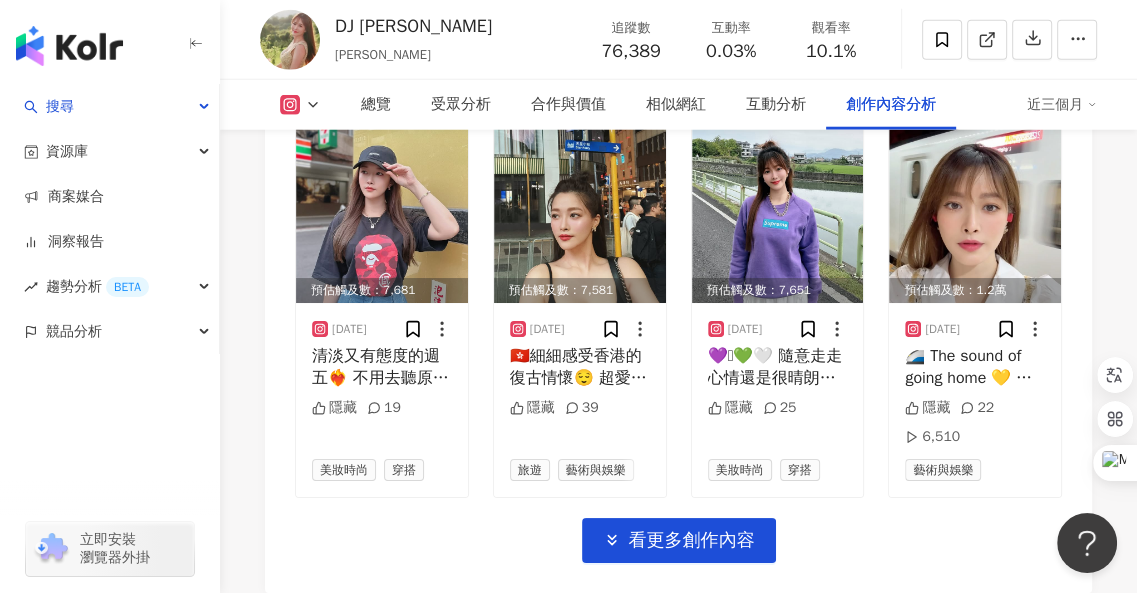 scroll, scrollTop: 9820, scrollLeft: 0, axis: vertical 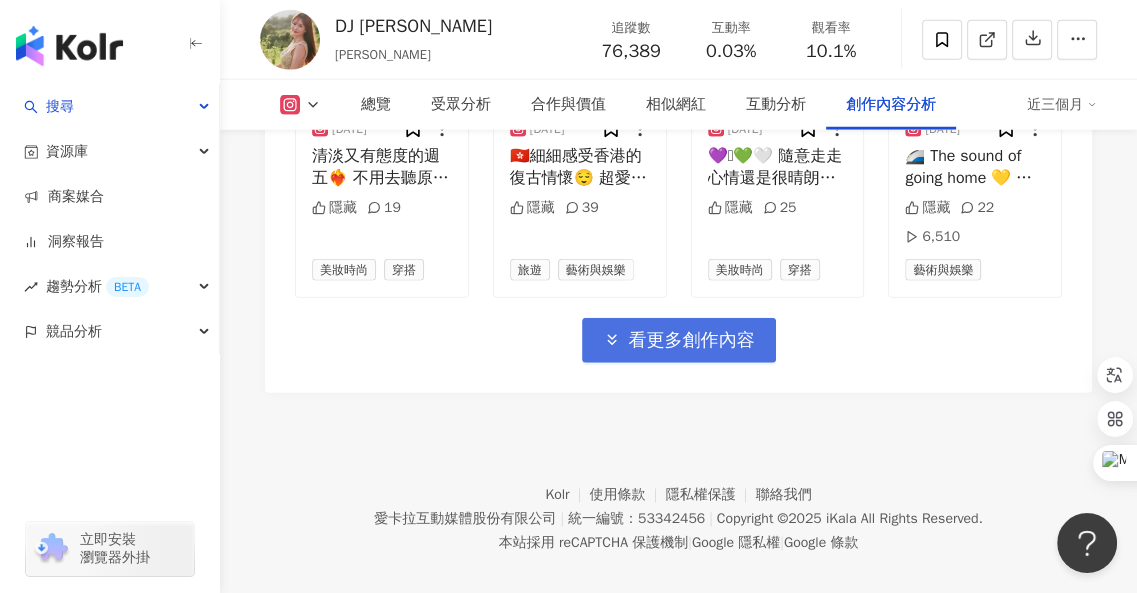 click on "看更多創作內容" at bounding box center [692, 341] 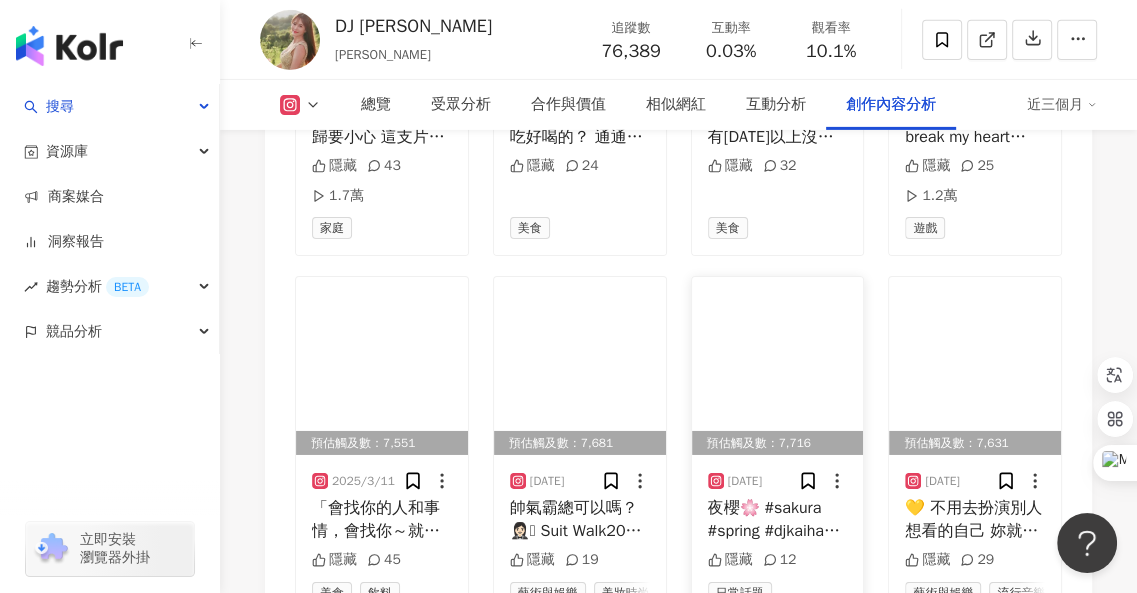 scroll, scrollTop: 10820, scrollLeft: 0, axis: vertical 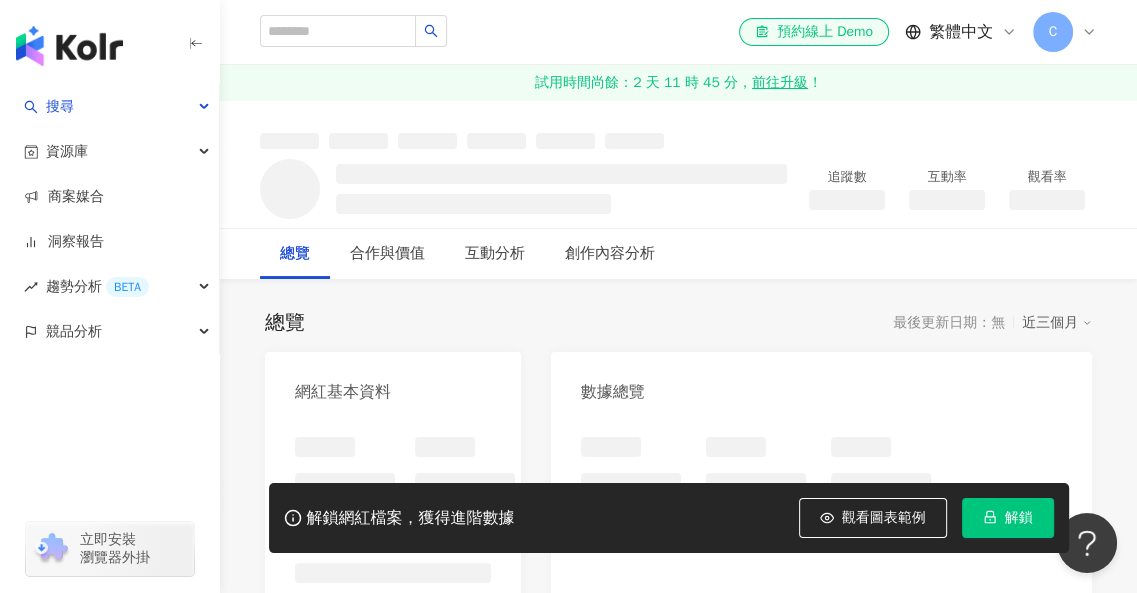 click on "解鎖網紅檔案，獲得進階數據 觀看圖表範例 解鎖" at bounding box center [669, 518] 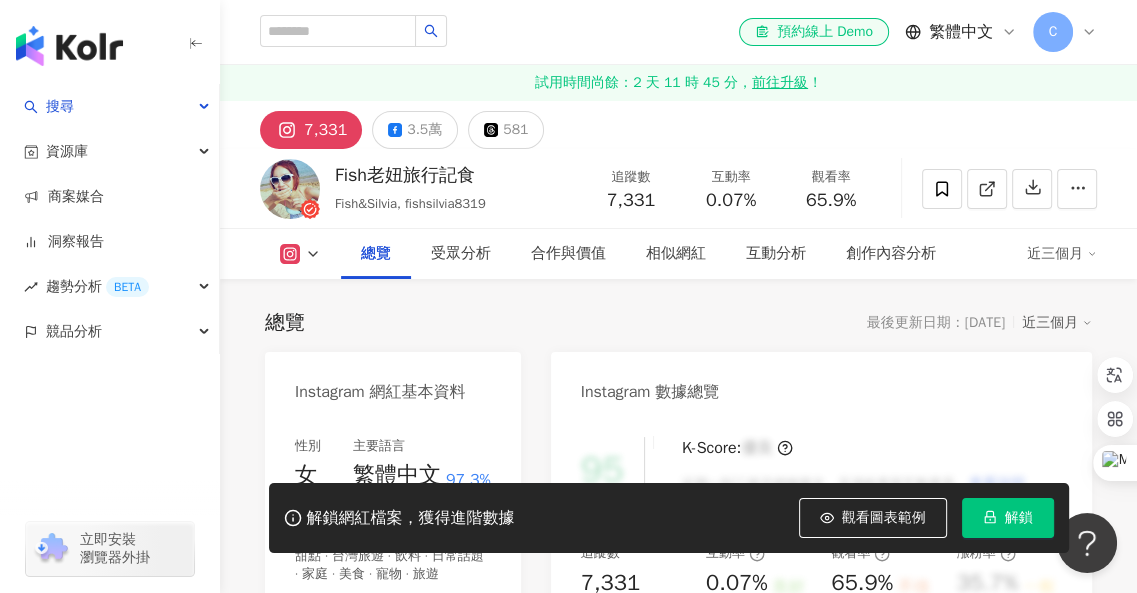 scroll, scrollTop: 200, scrollLeft: 0, axis: vertical 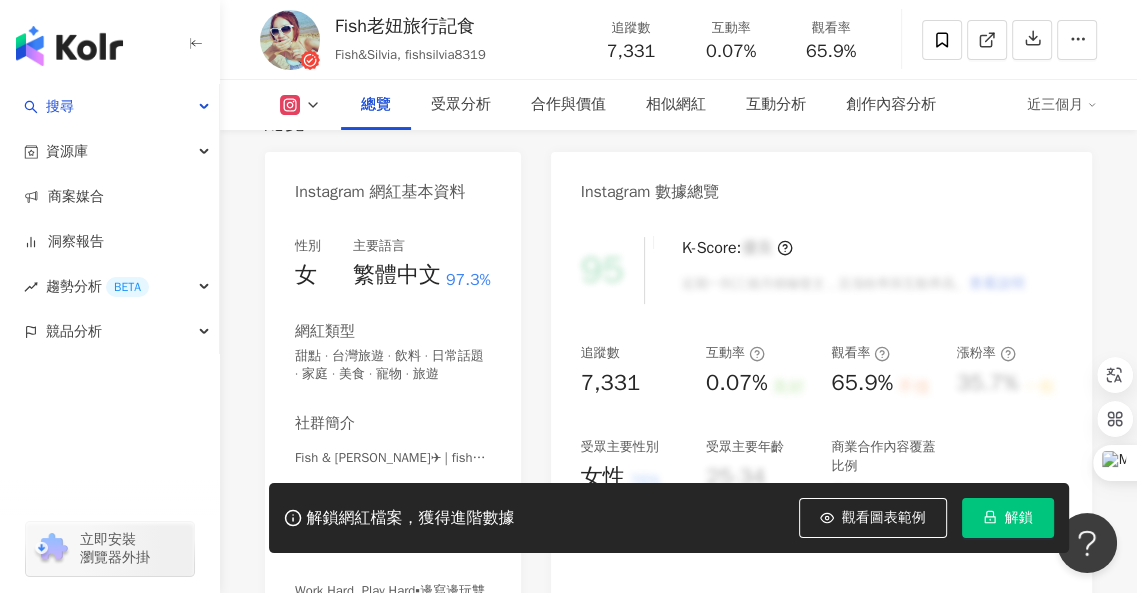 click on "解鎖" at bounding box center (1019, 518) 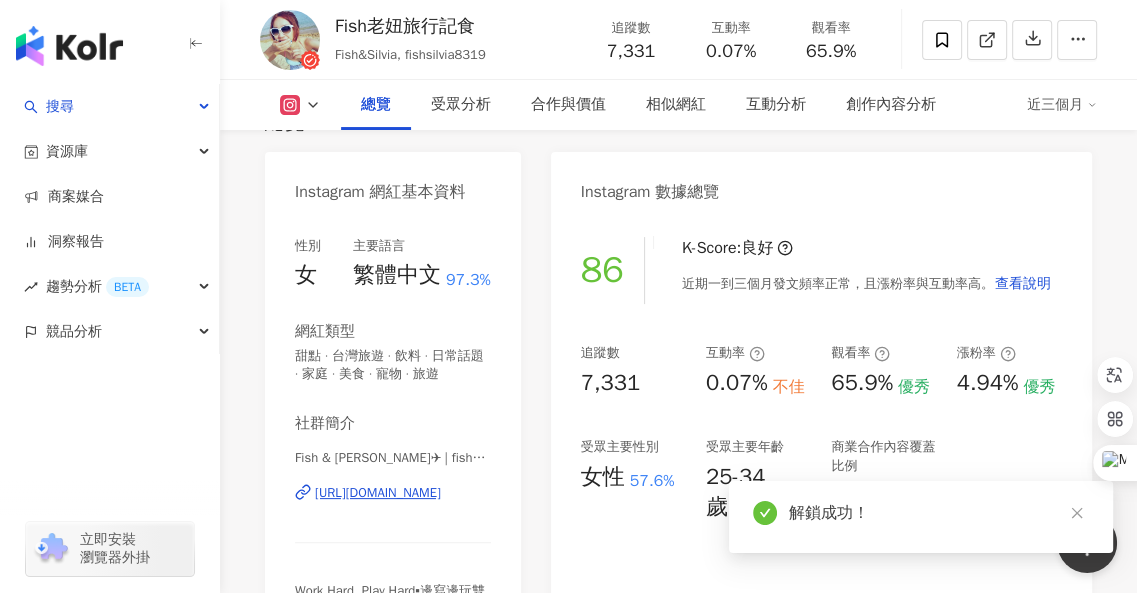 click on "解鎖成功！" at bounding box center [939, 513] 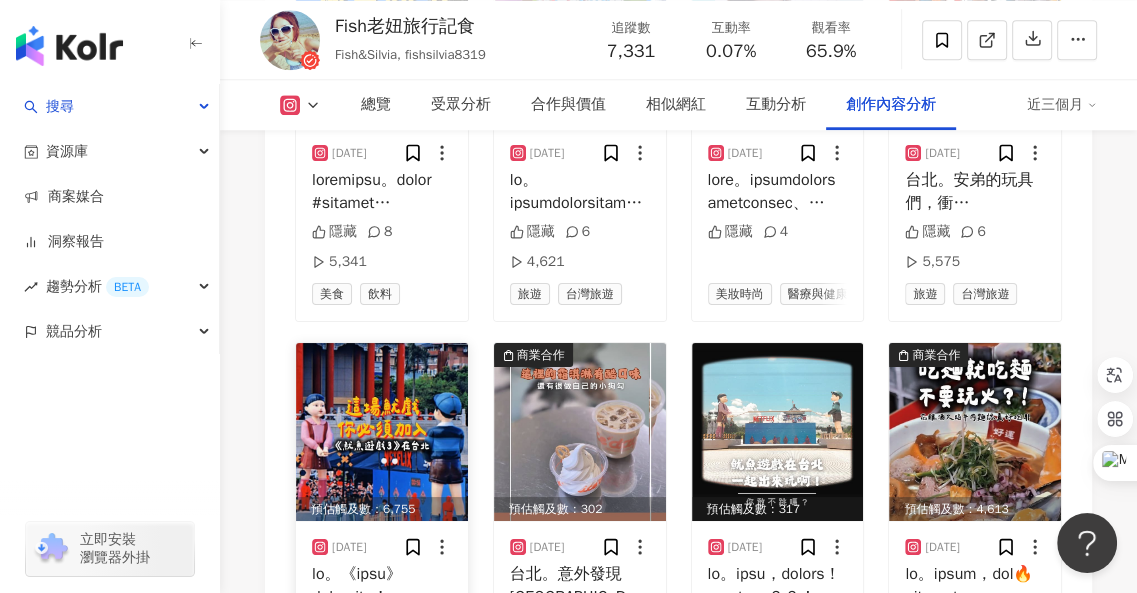 scroll, scrollTop: 7600, scrollLeft: 0, axis: vertical 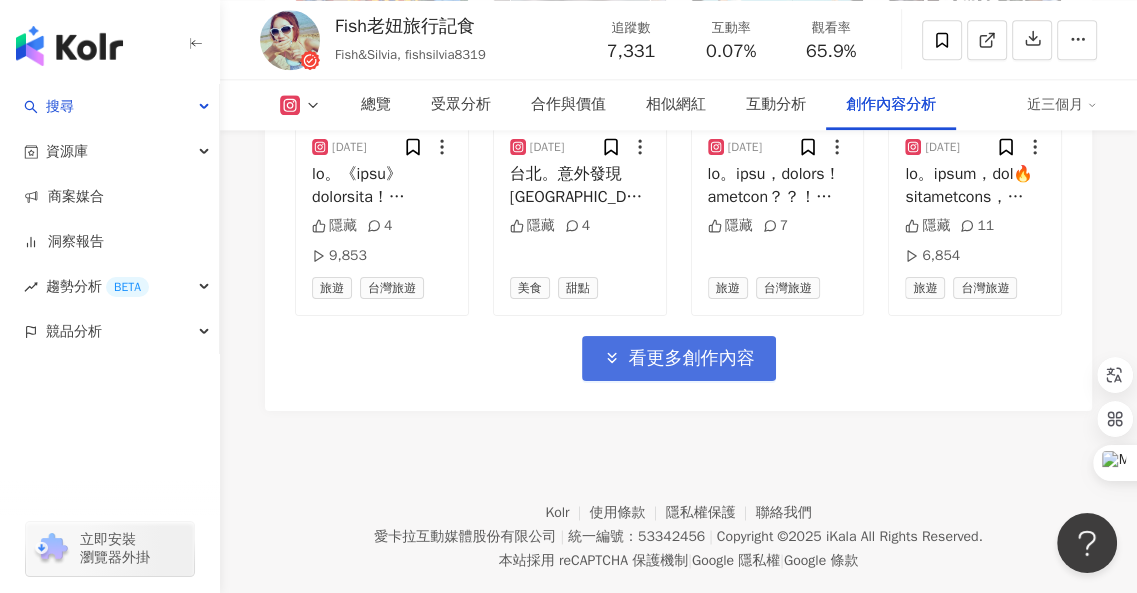 click on "看更多創作內容" at bounding box center [692, 359] 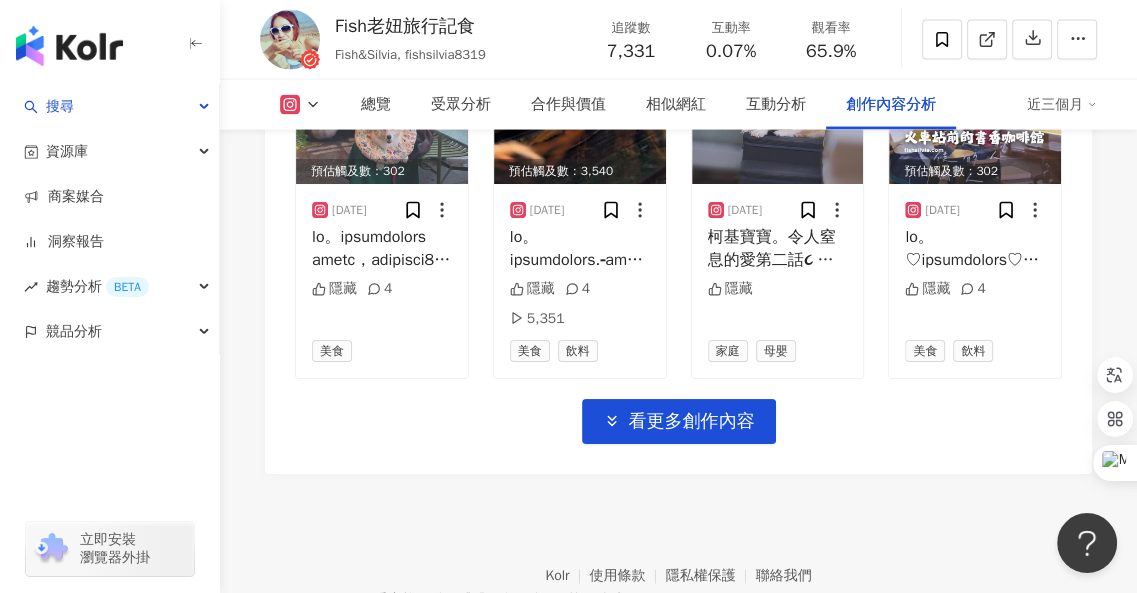 scroll, scrollTop: 8785, scrollLeft: 0, axis: vertical 